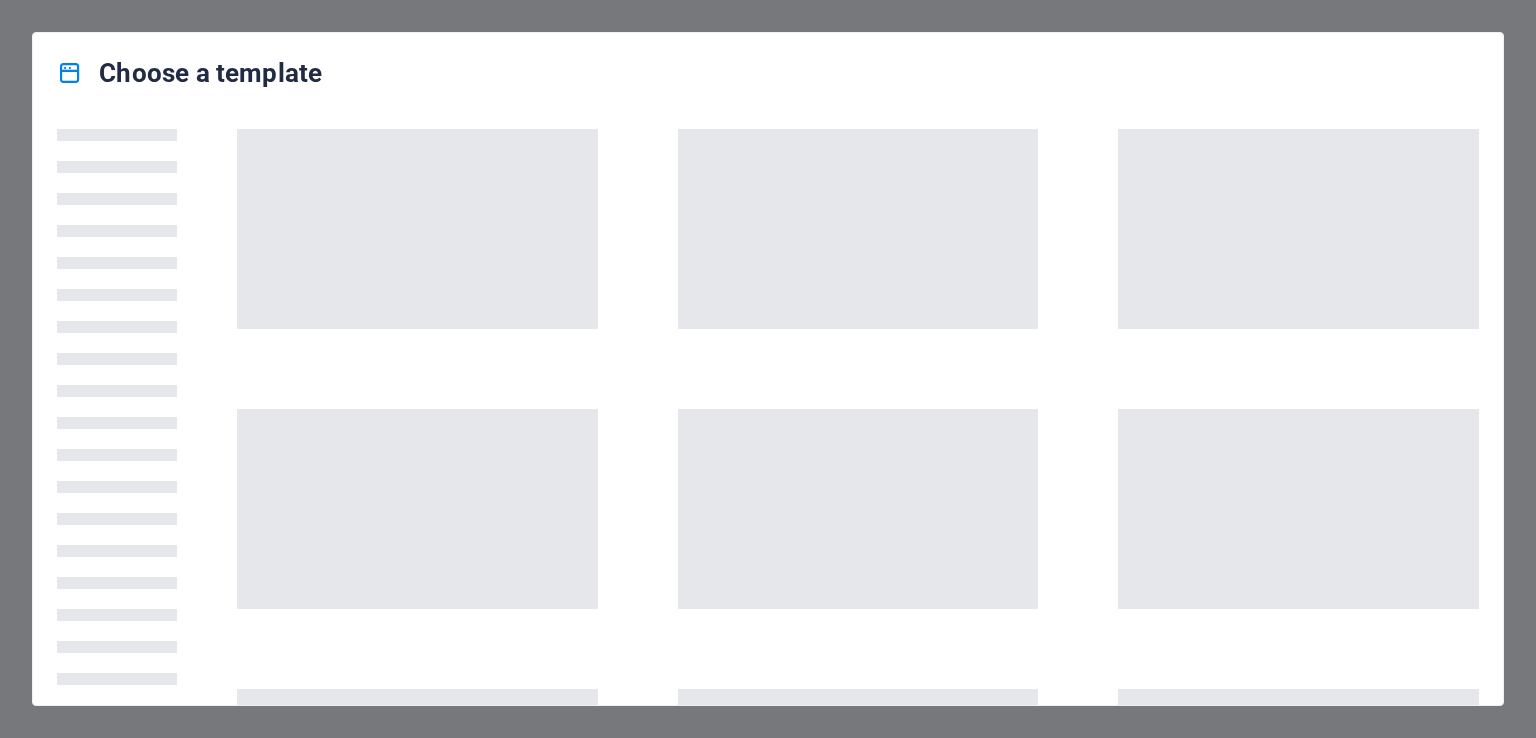 scroll, scrollTop: 0, scrollLeft: 0, axis: both 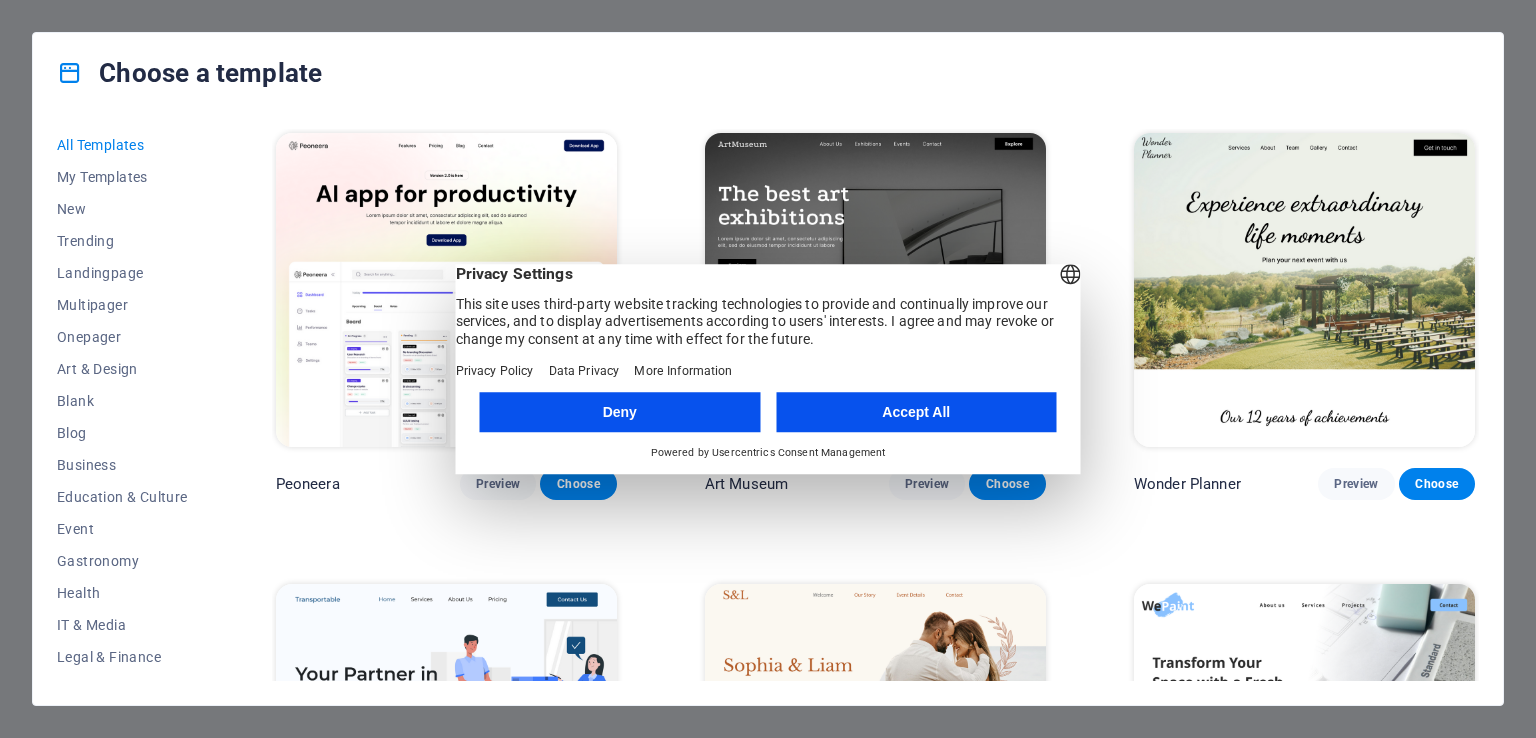 click on "Accept All" at bounding box center [916, 412] 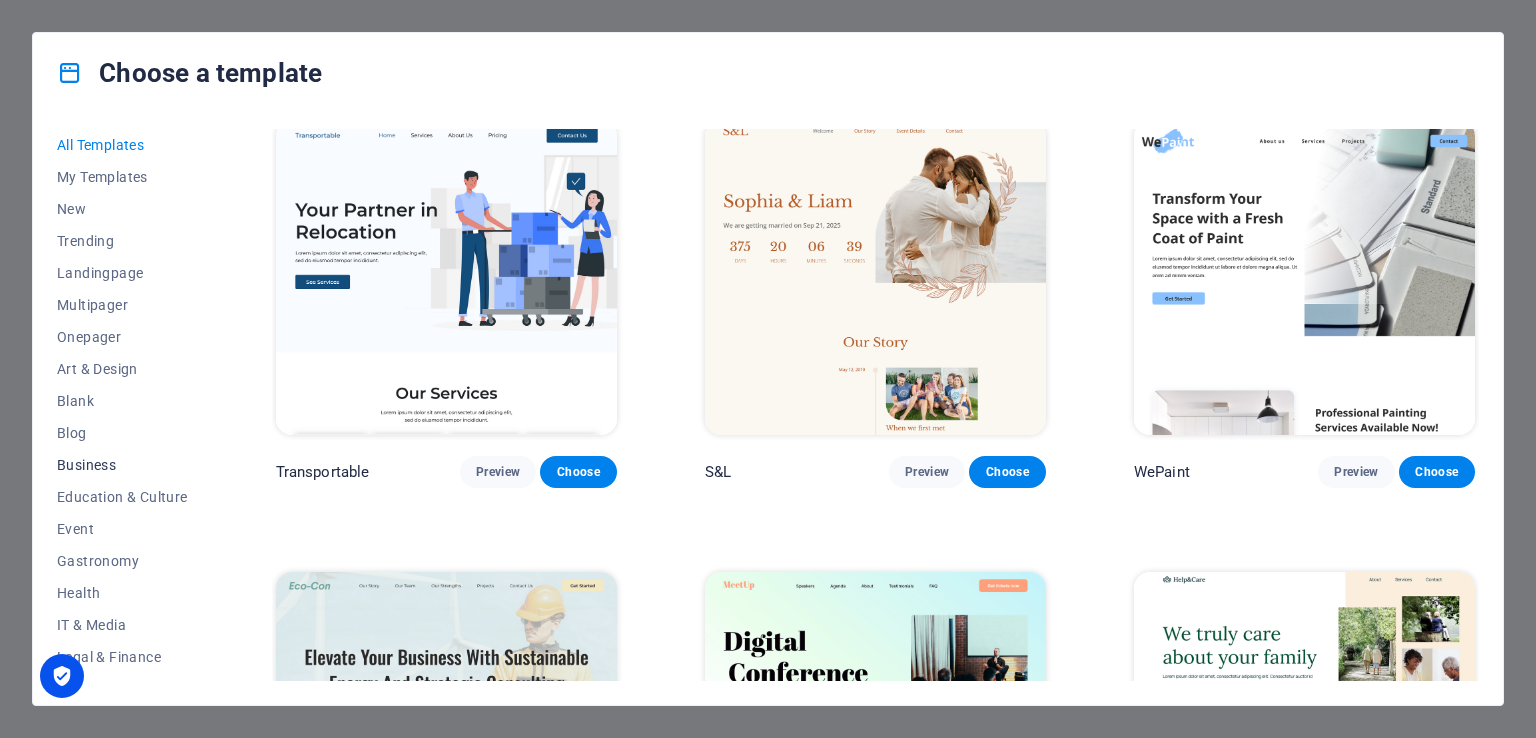 scroll, scrollTop: 500, scrollLeft: 0, axis: vertical 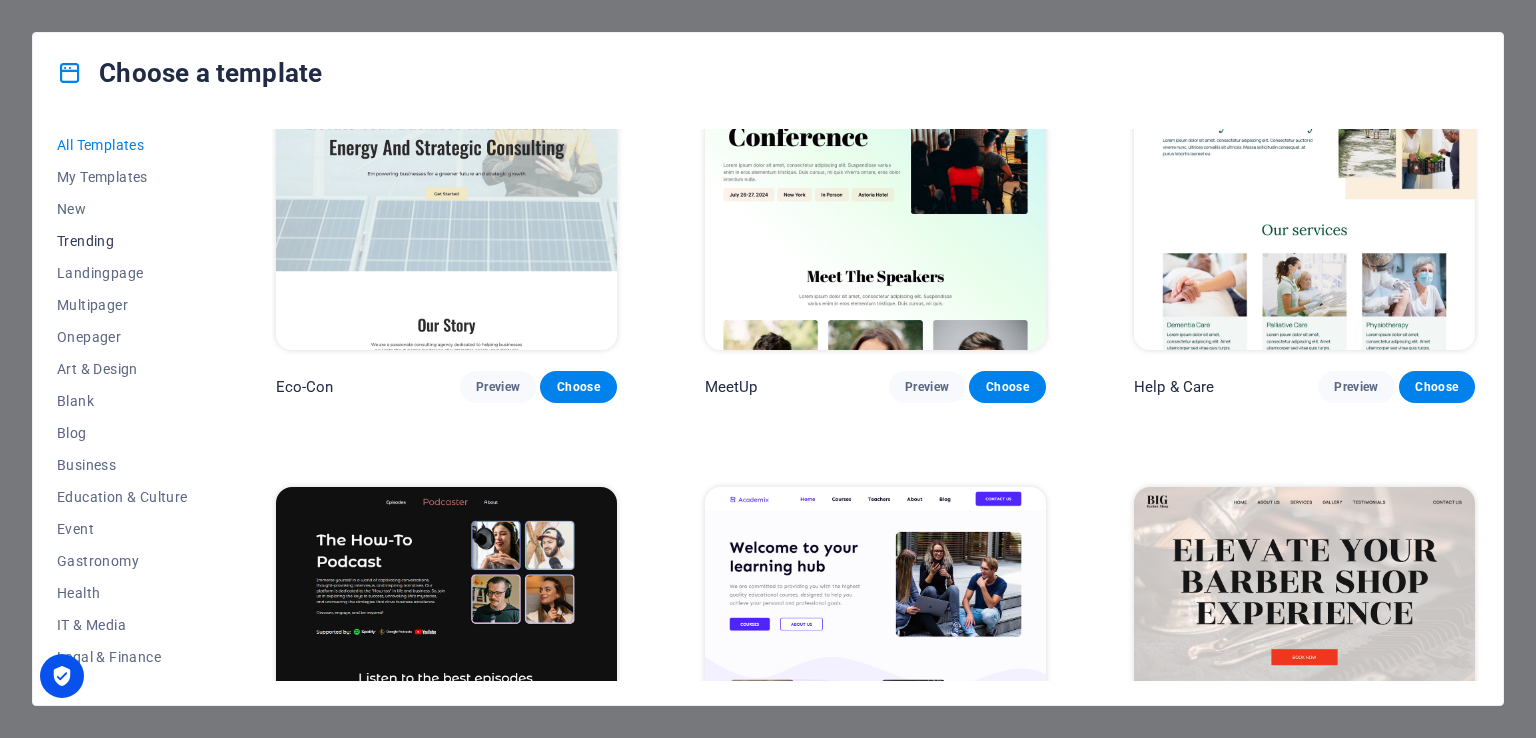 click on "Trending" at bounding box center (122, 241) 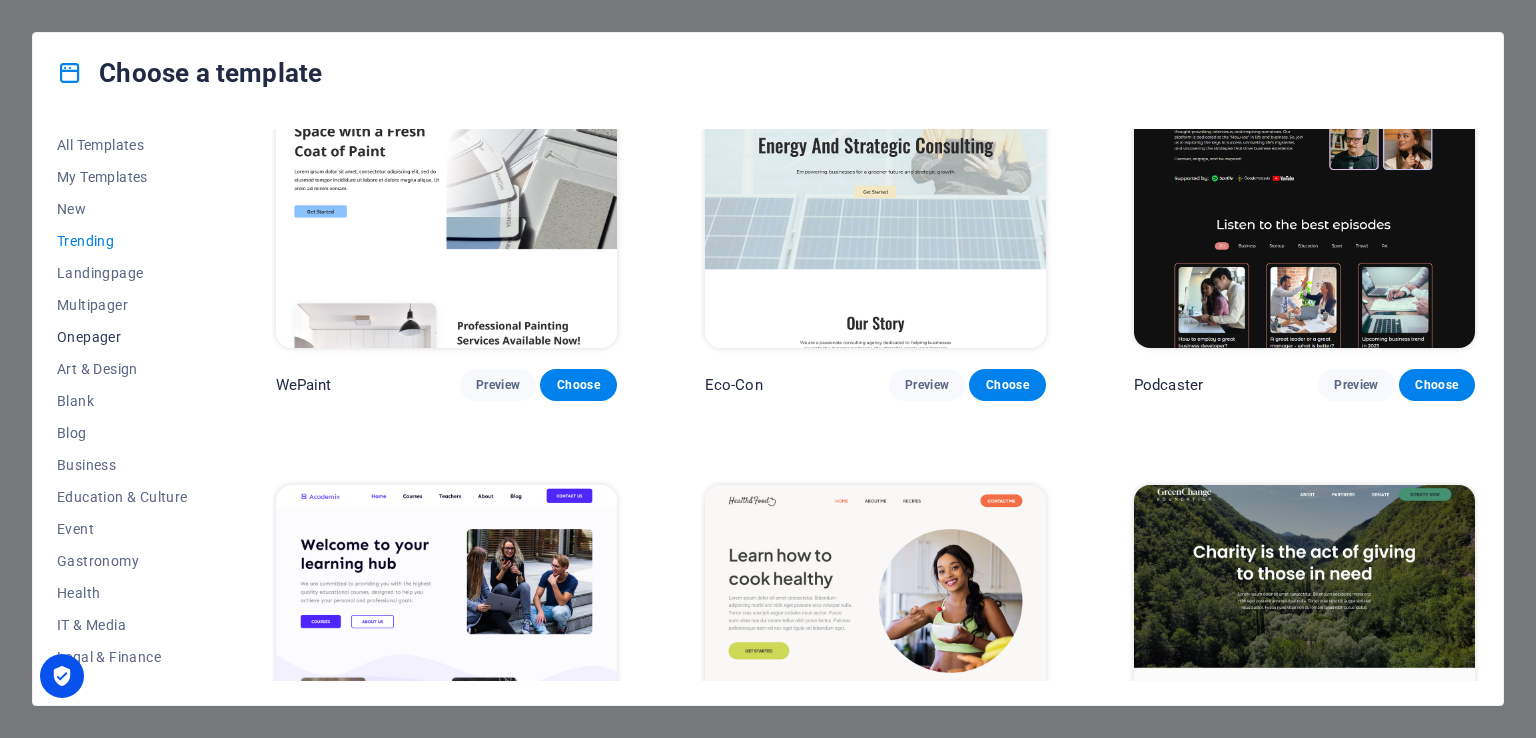 click on "Onepager" at bounding box center [122, 337] 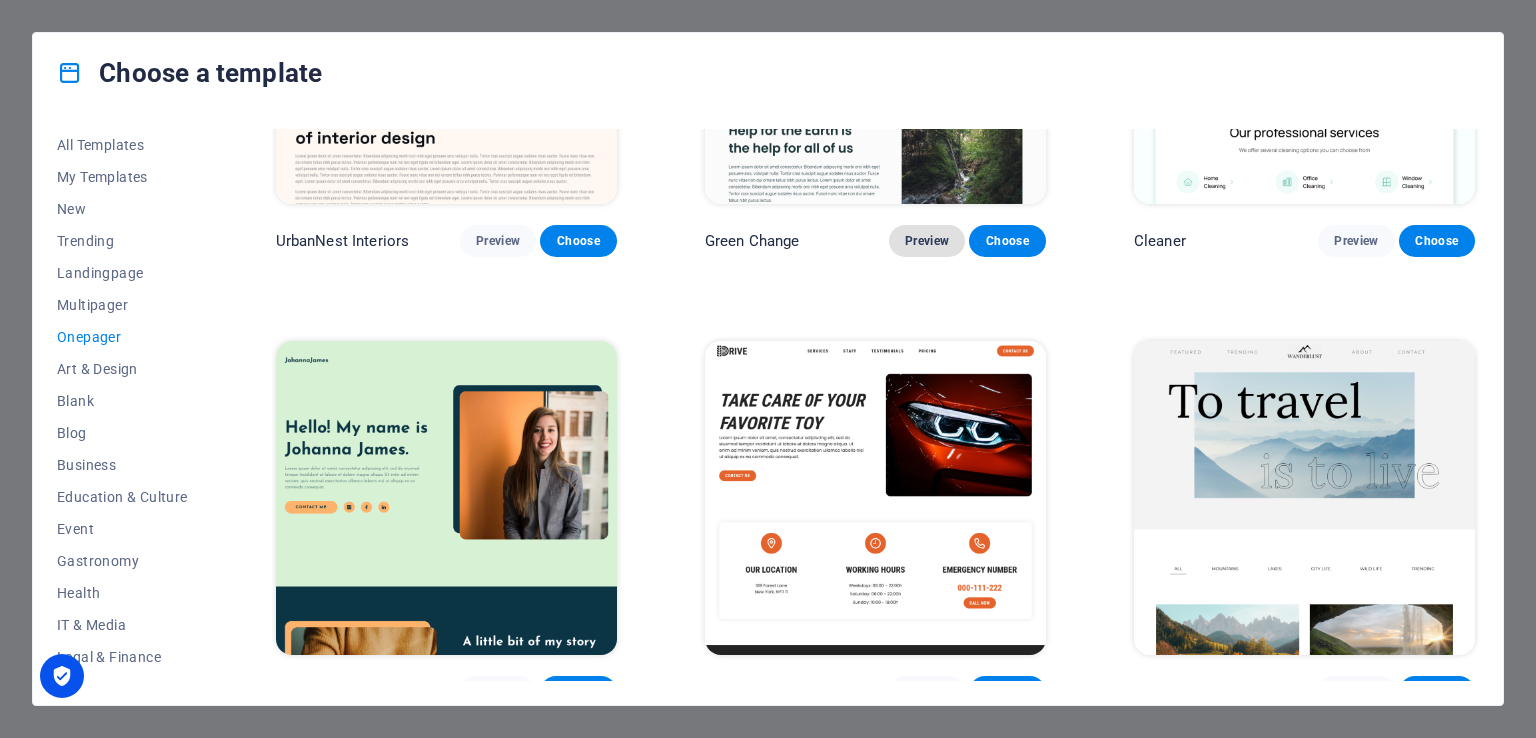 scroll, scrollTop: 1251, scrollLeft: 0, axis: vertical 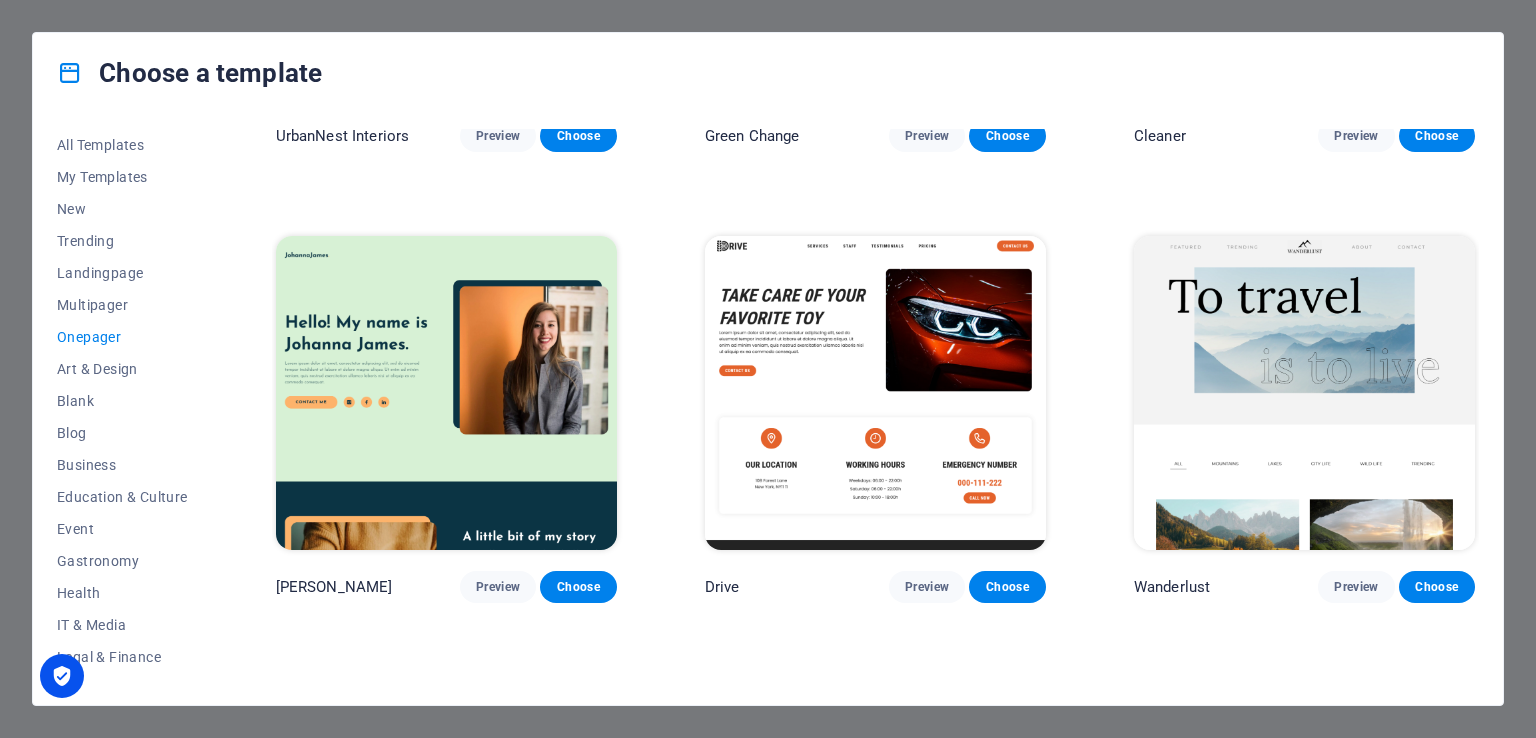 click at bounding box center [875, 393] 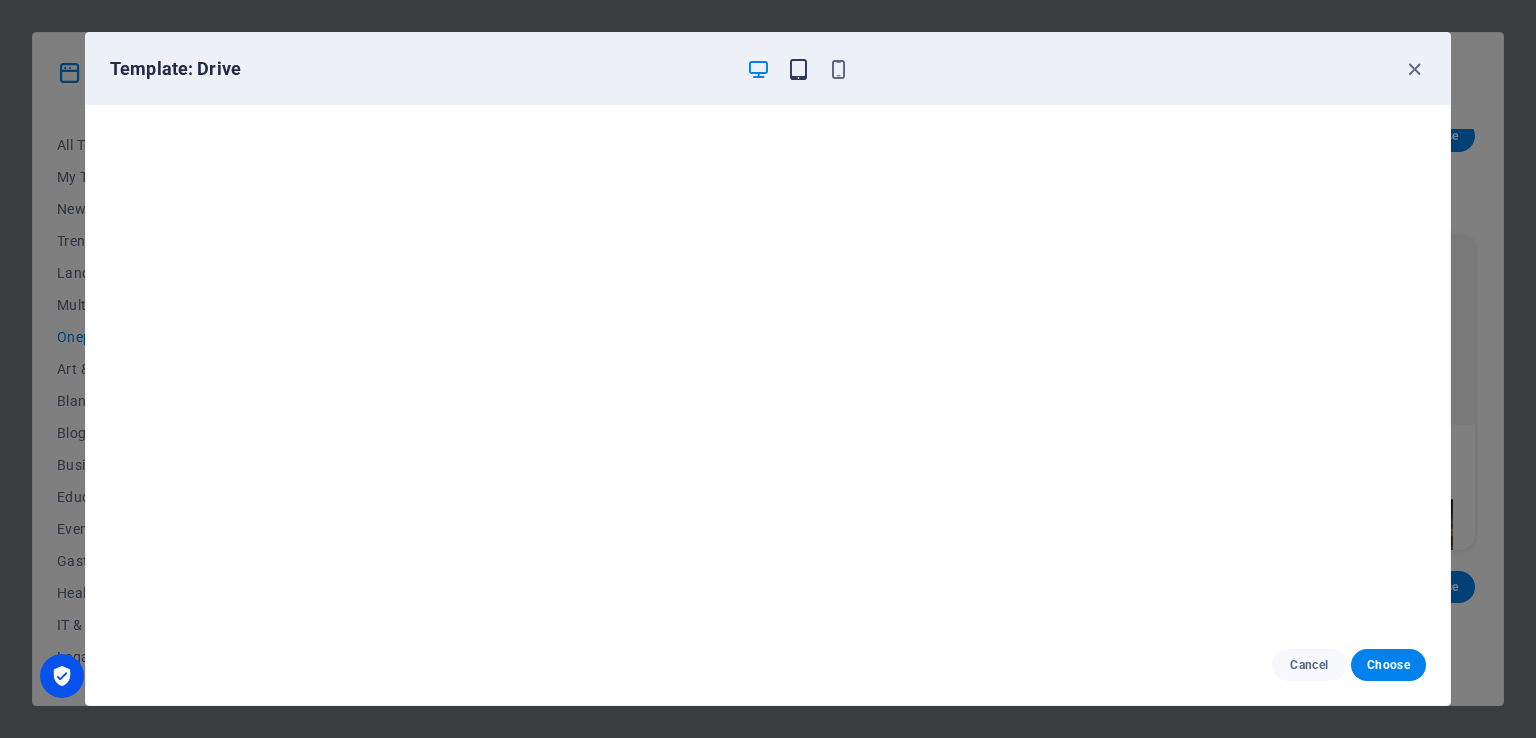 click at bounding box center (798, 69) 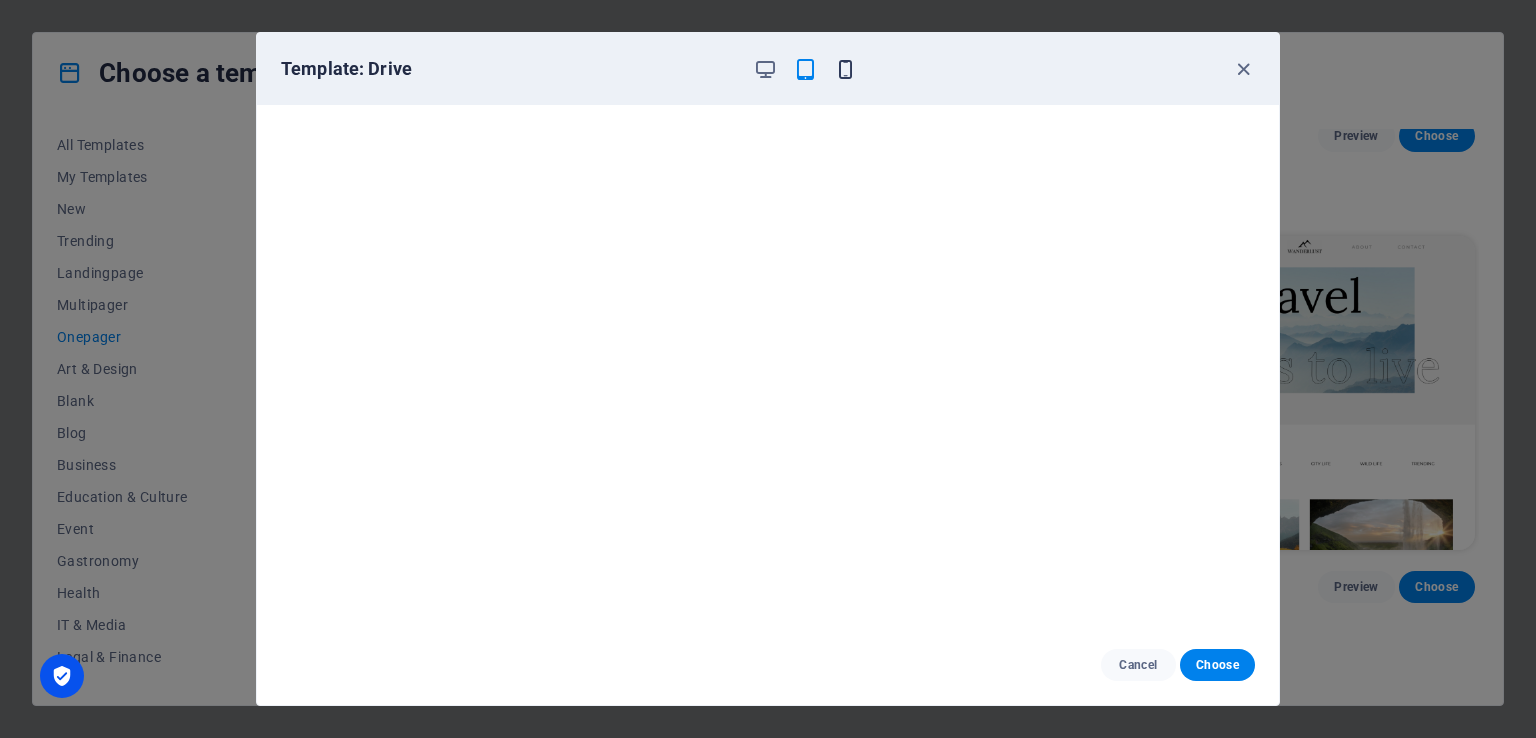 click at bounding box center [845, 69] 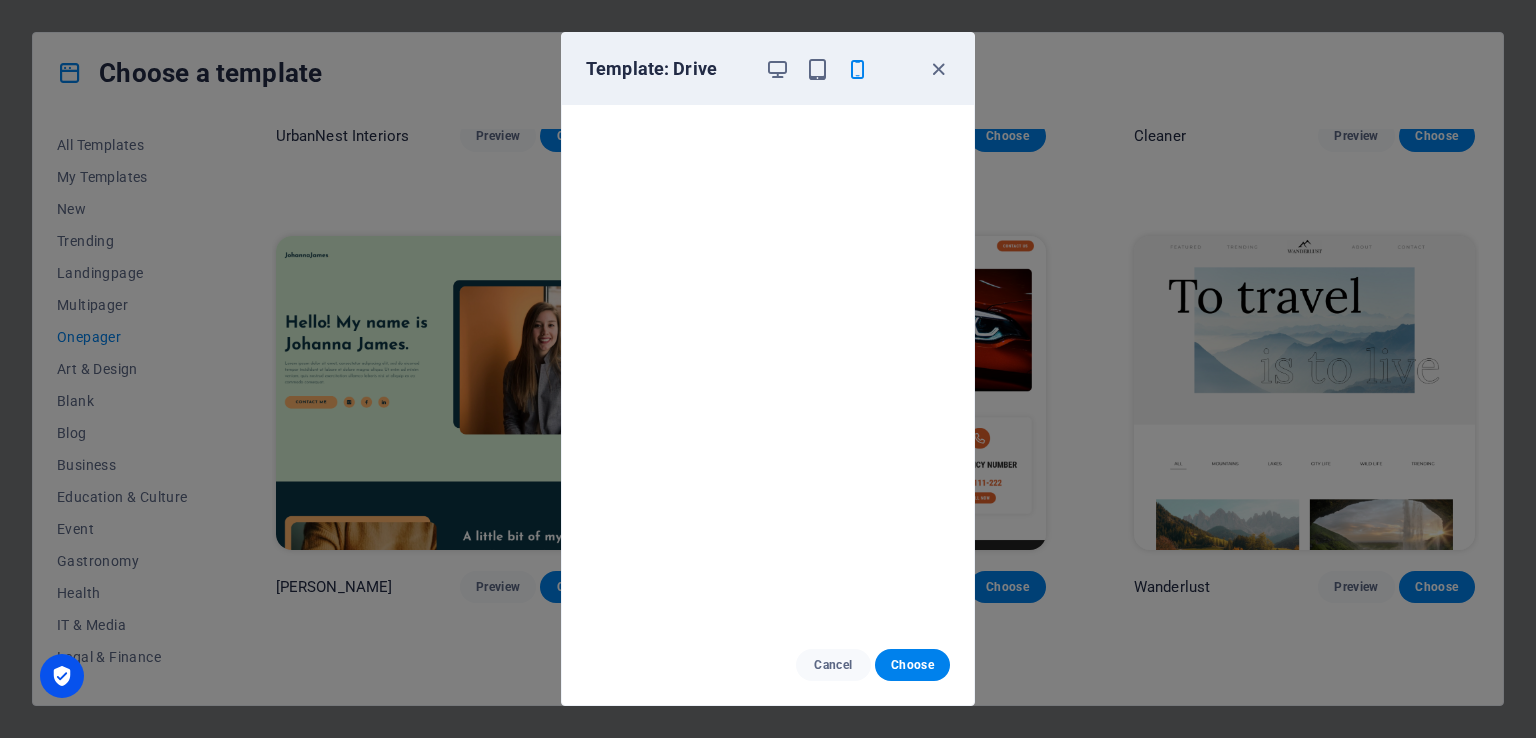 click on "Template: Drive" at bounding box center (768, 69) 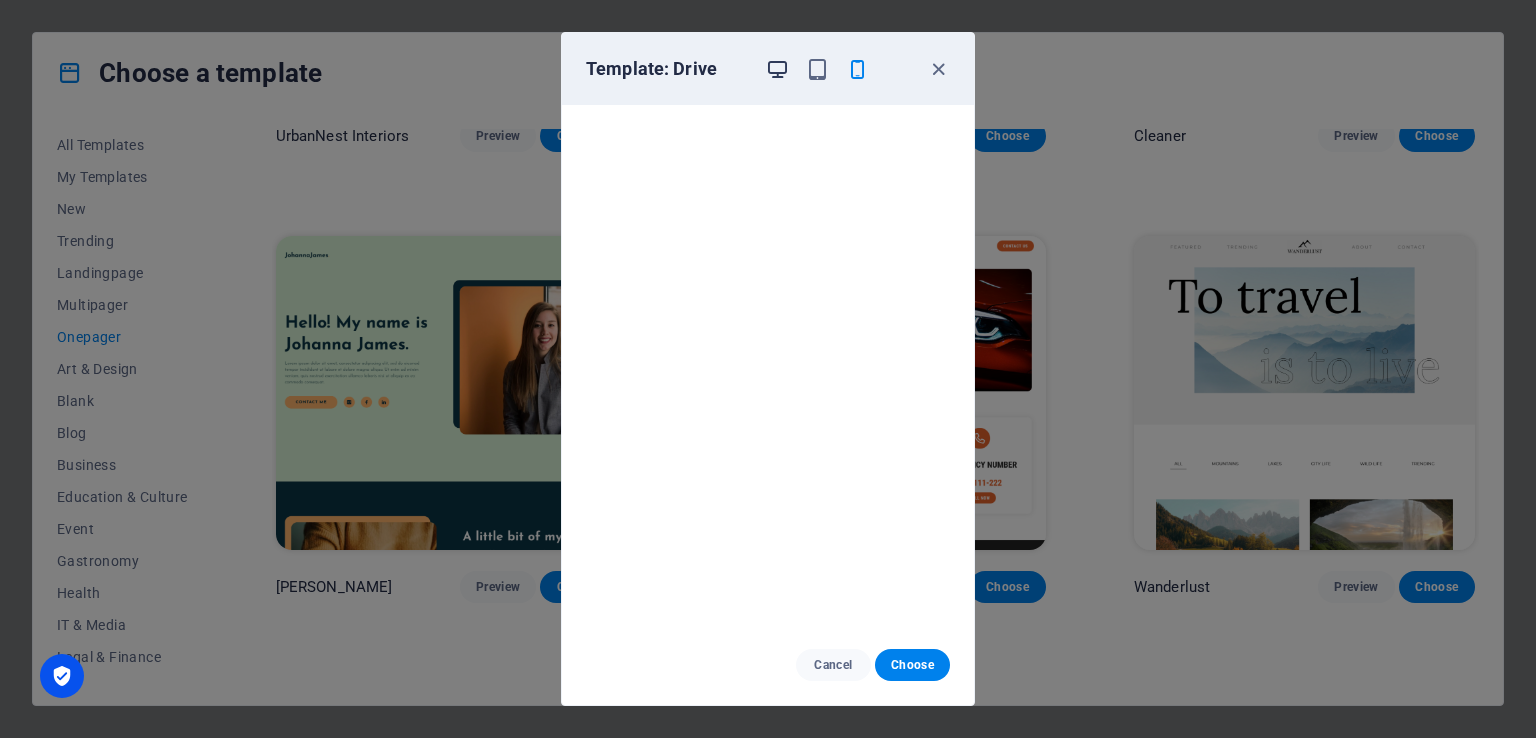 click at bounding box center [777, 69] 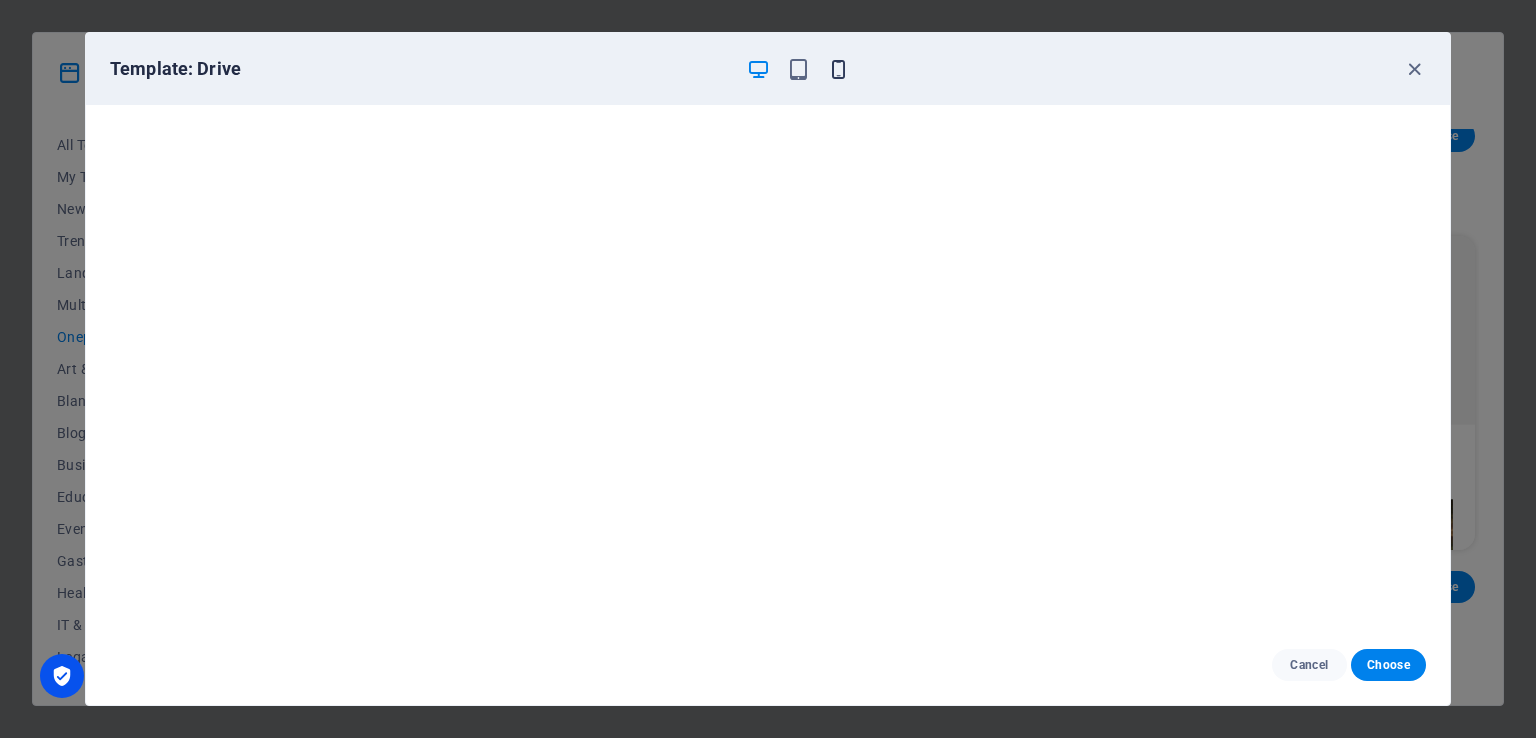 click at bounding box center [838, 69] 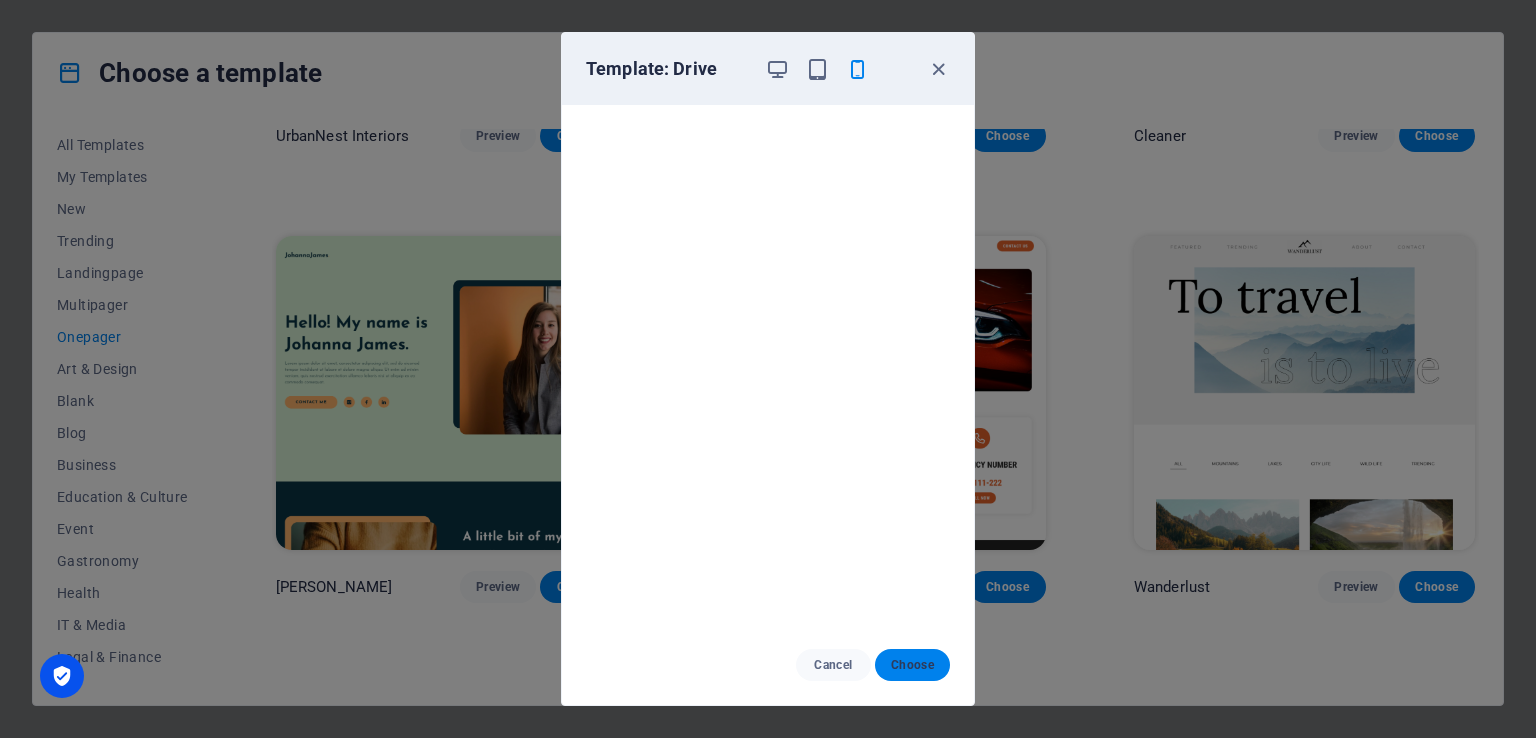 click on "Choose" at bounding box center [912, 665] 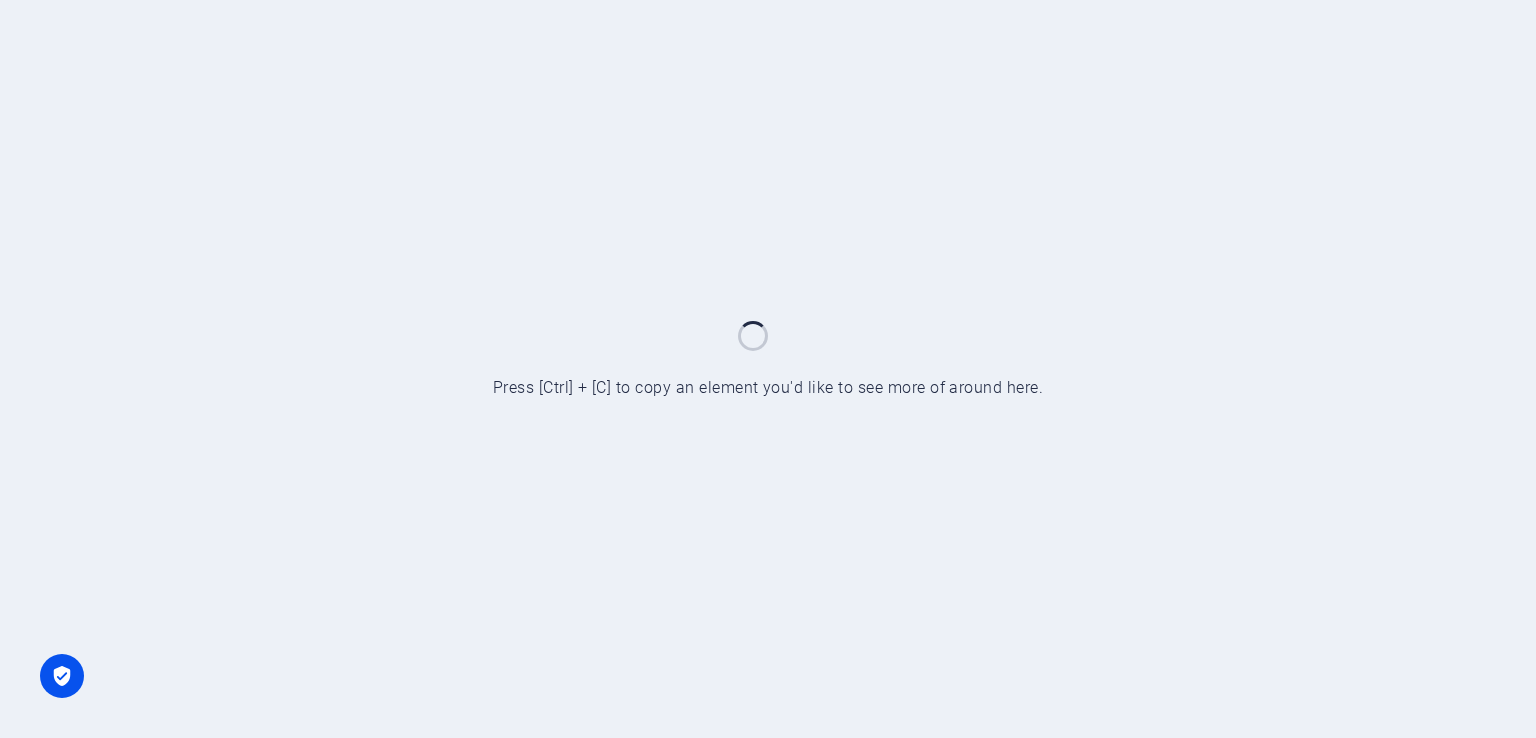 scroll, scrollTop: 0, scrollLeft: 0, axis: both 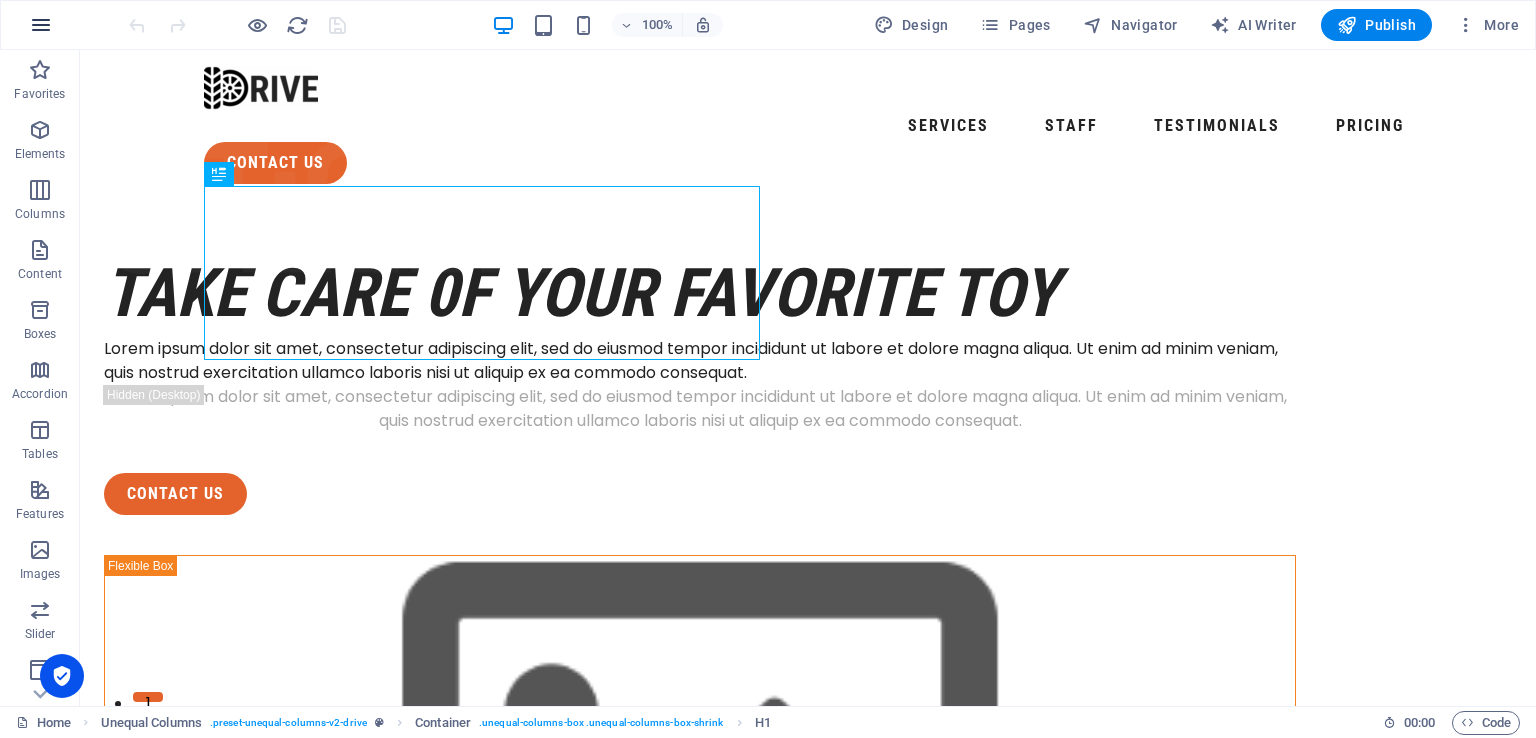 click at bounding box center [41, 25] 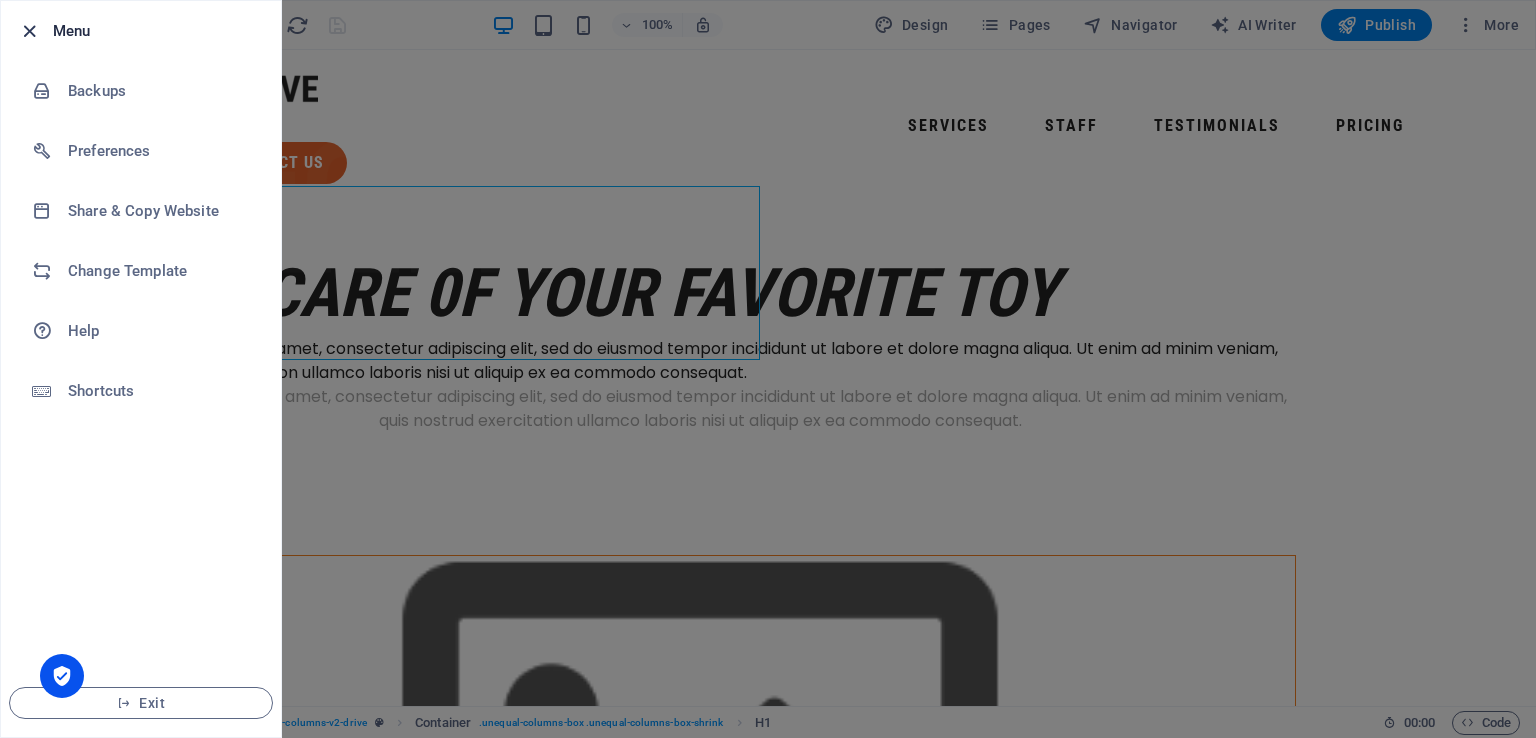 click at bounding box center (29, 31) 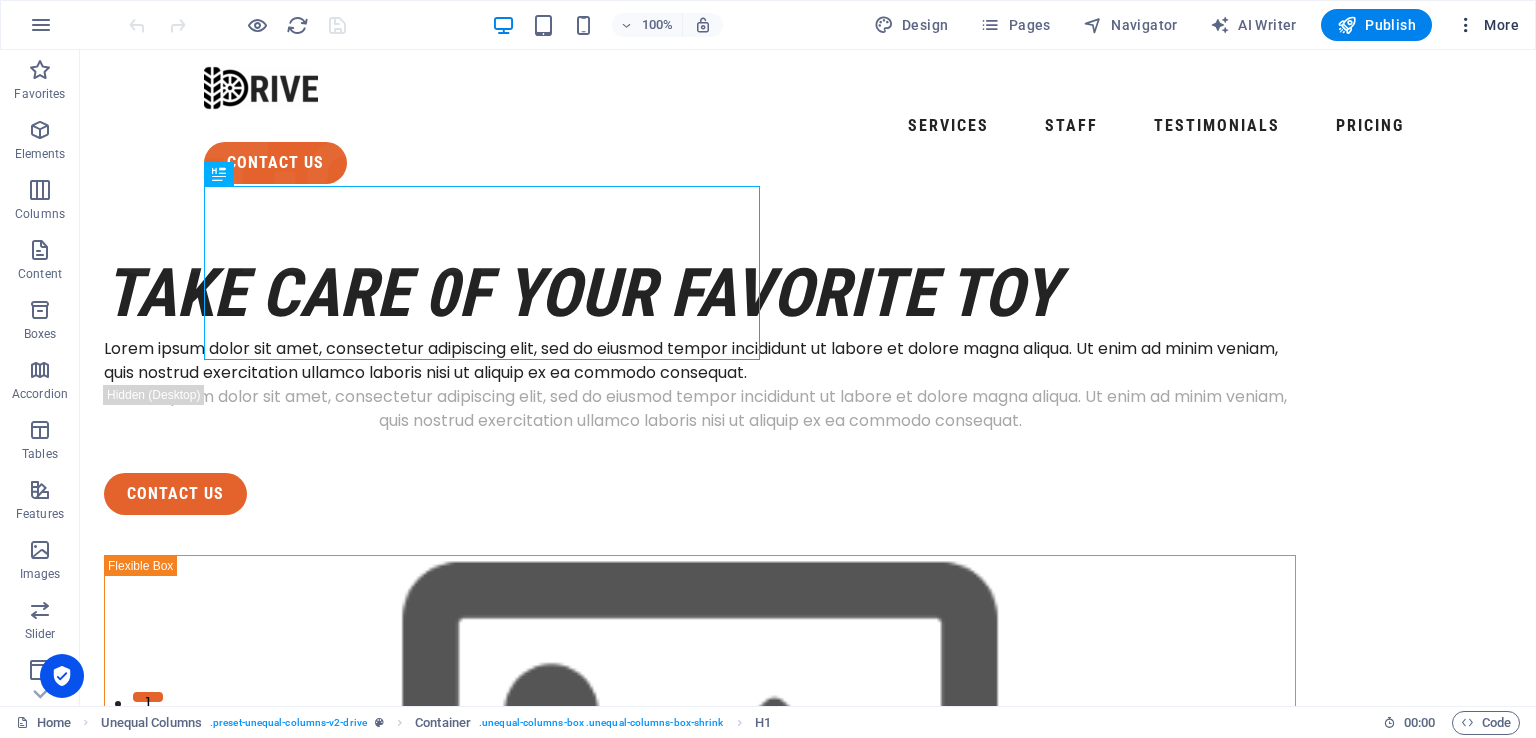 click on "More" at bounding box center (1487, 25) 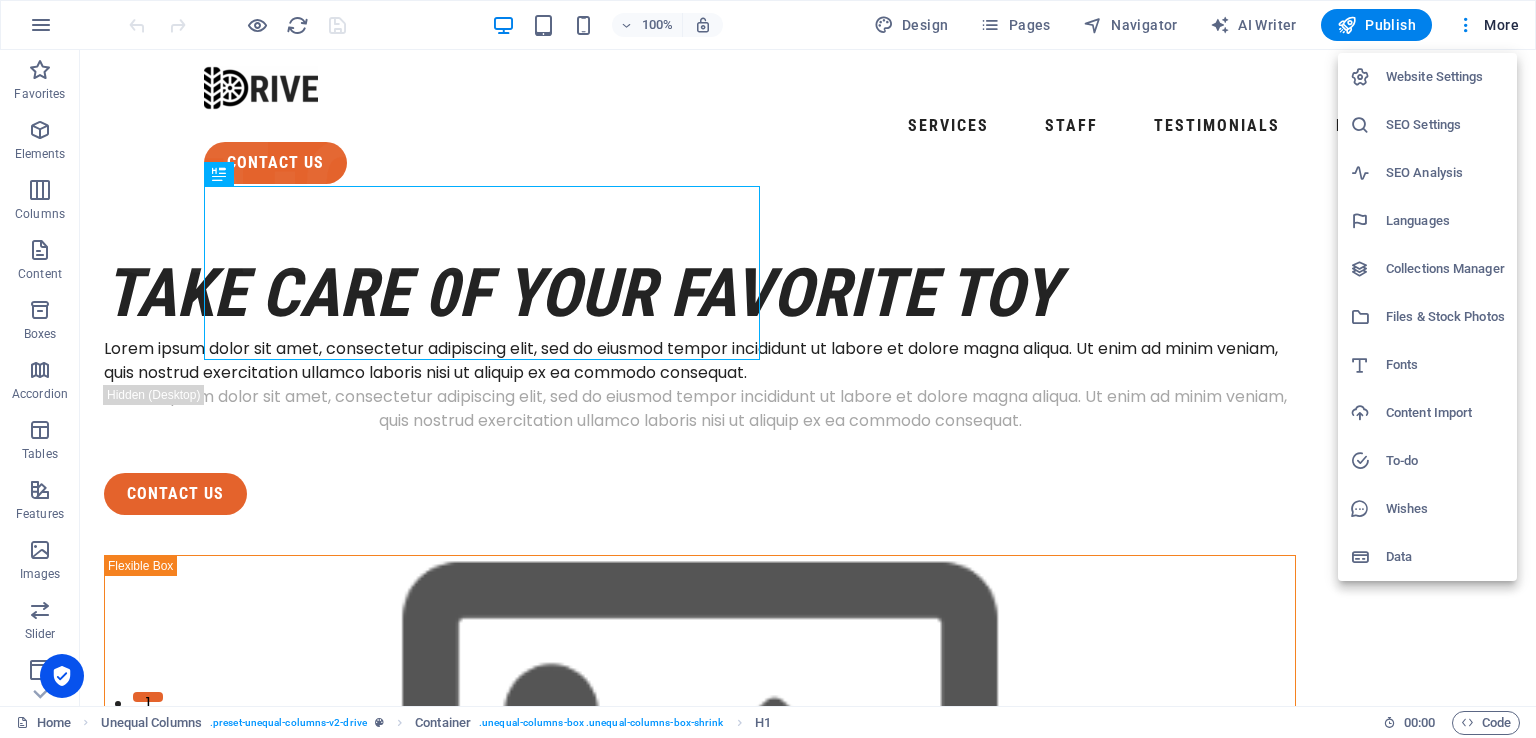 click on "Website Settings" at bounding box center [1445, 77] 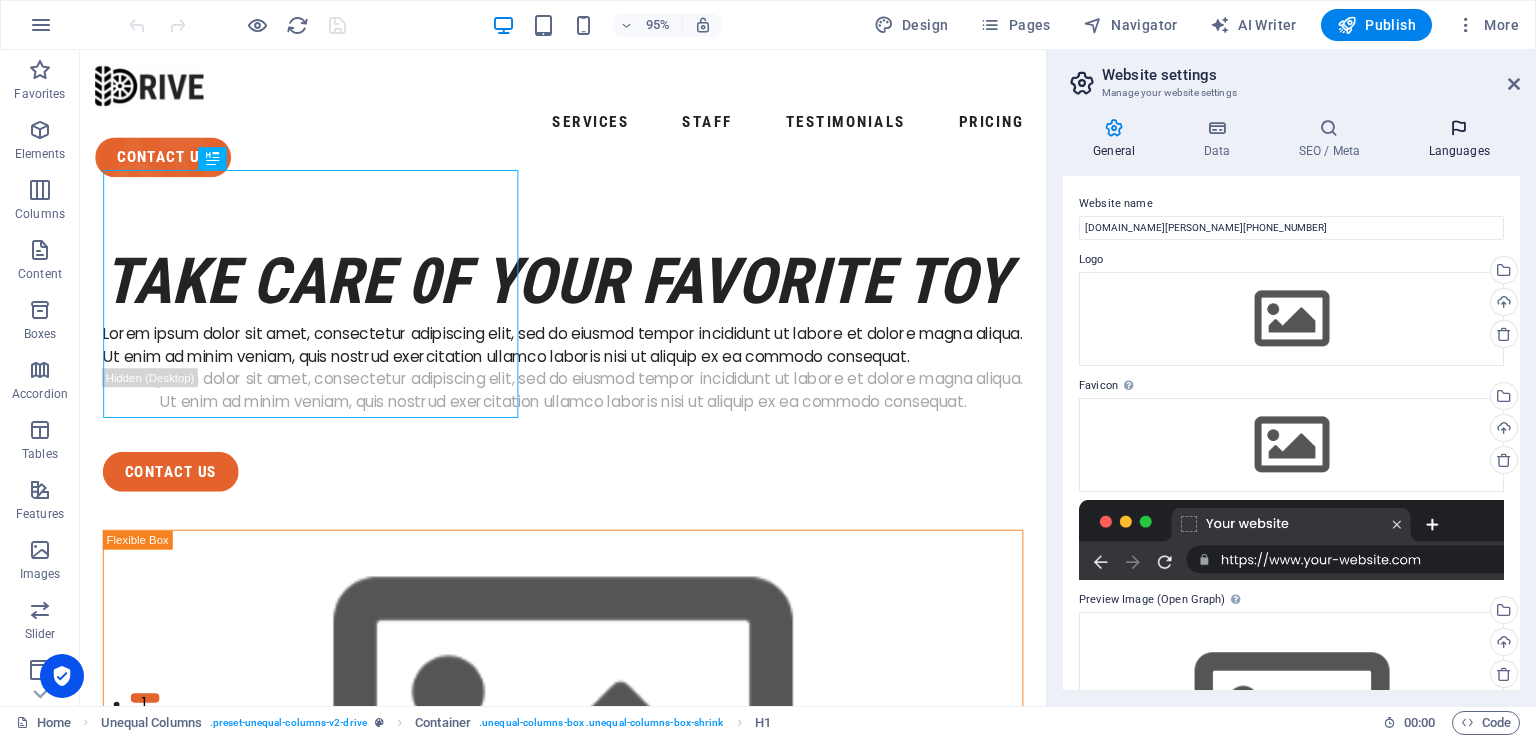 click on "Languages" at bounding box center [1459, 139] 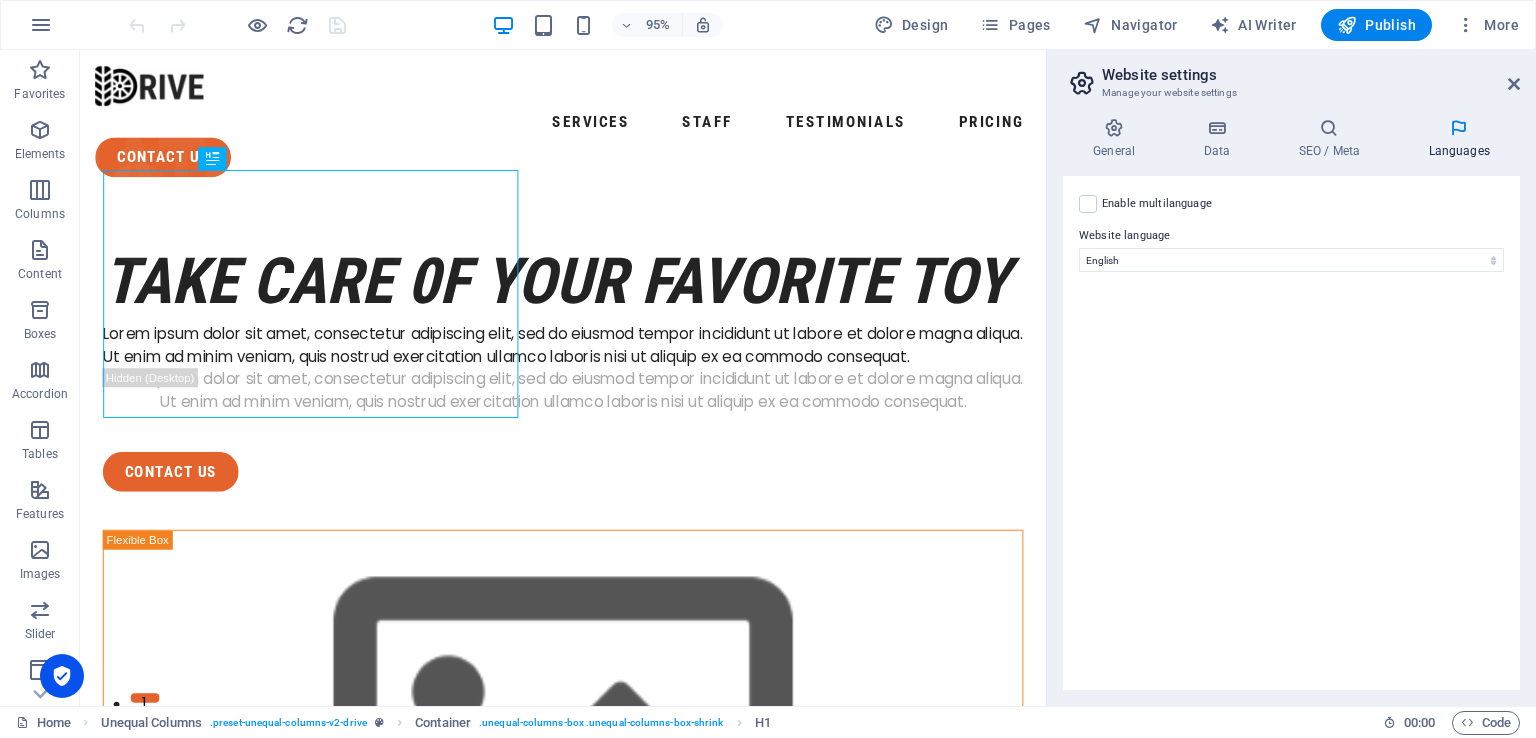 click on "Website language" at bounding box center [1291, 236] 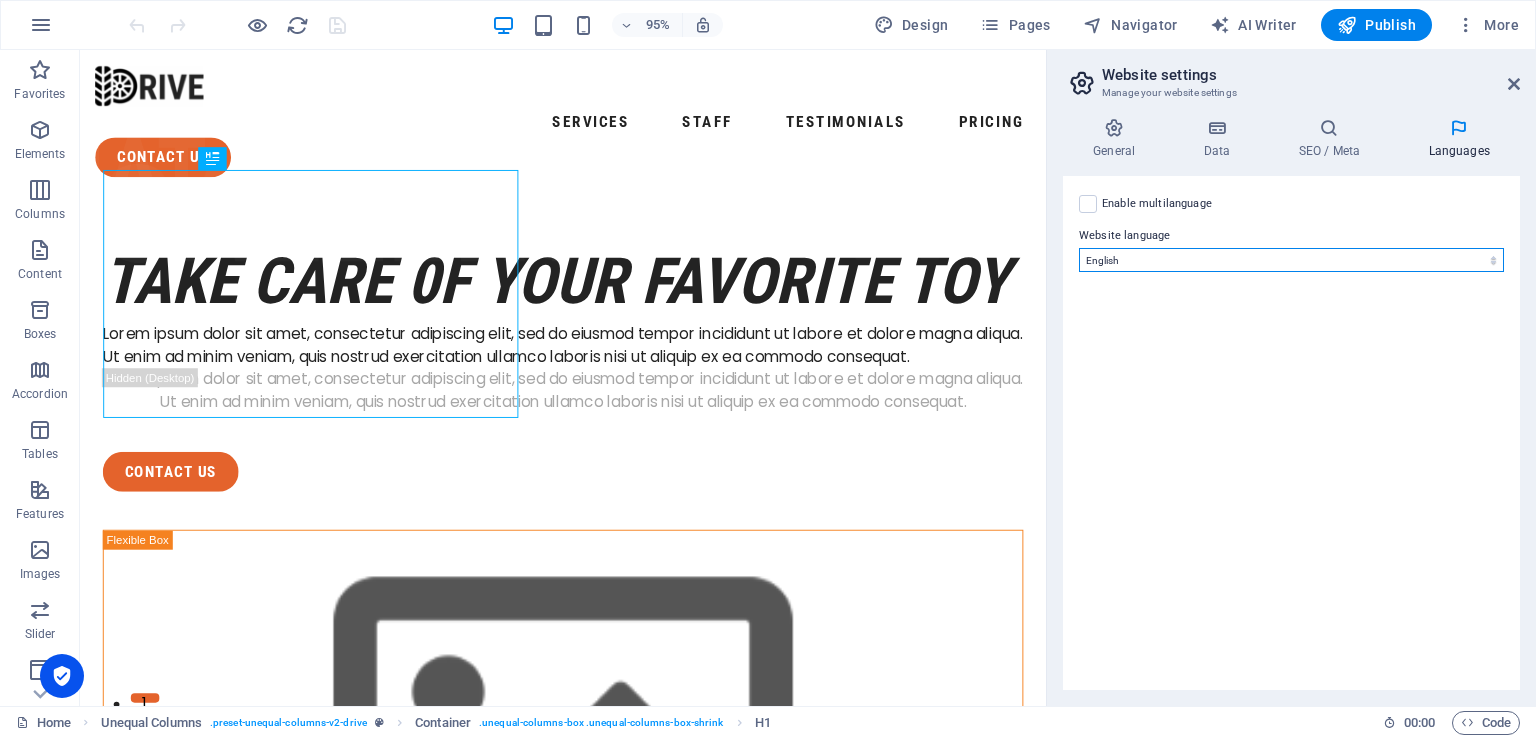 click on "Abkhazian Afar Afrikaans Akan Albanian Amharic Arabic Aragonese Armenian Assamese Avaric Avestan Aymara Azerbaijani Bambara Bashkir Basque Belarusian Bengali Bihari languages Bislama Bokmål Bosnian Breton Bulgarian Burmese Catalan Central Khmer Chamorro Chechen Chinese Church Slavic Chuvash Cornish Corsican Cree Croatian Czech Danish Dutch Dzongkha English Esperanto Estonian Ewe Faroese Farsi (Persian) Fijian Finnish French Fulah Gaelic Galician Ganda Georgian German Greek Greenlandic Guaraní Gujarati Haitian Creole Hausa Hebrew Herero Hindi Hiri Motu Hungarian Icelandic Ido Igbo Indonesian Interlingua Interlingue Inuktitut Inupiaq Irish Italian Japanese Javanese Kannada Kanuri Kashmiri Kazakh Kikuyu Kinyarwanda Komi Kongo Korean Kurdish Kwanyama Kyrgyz Lao Latin Latvian Limburgish Lingala Lithuanian Luba-Katanga Luxembourgish Macedonian Malagasy Malay Malayalam Maldivian Maltese Manx Maori Marathi Marshallese Mongolian Nauru Navajo Ndonga Nepali North Ndebele Northern Sami Norwegian Norwegian Nynorsk Nuosu" at bounding box center [1291, 260] 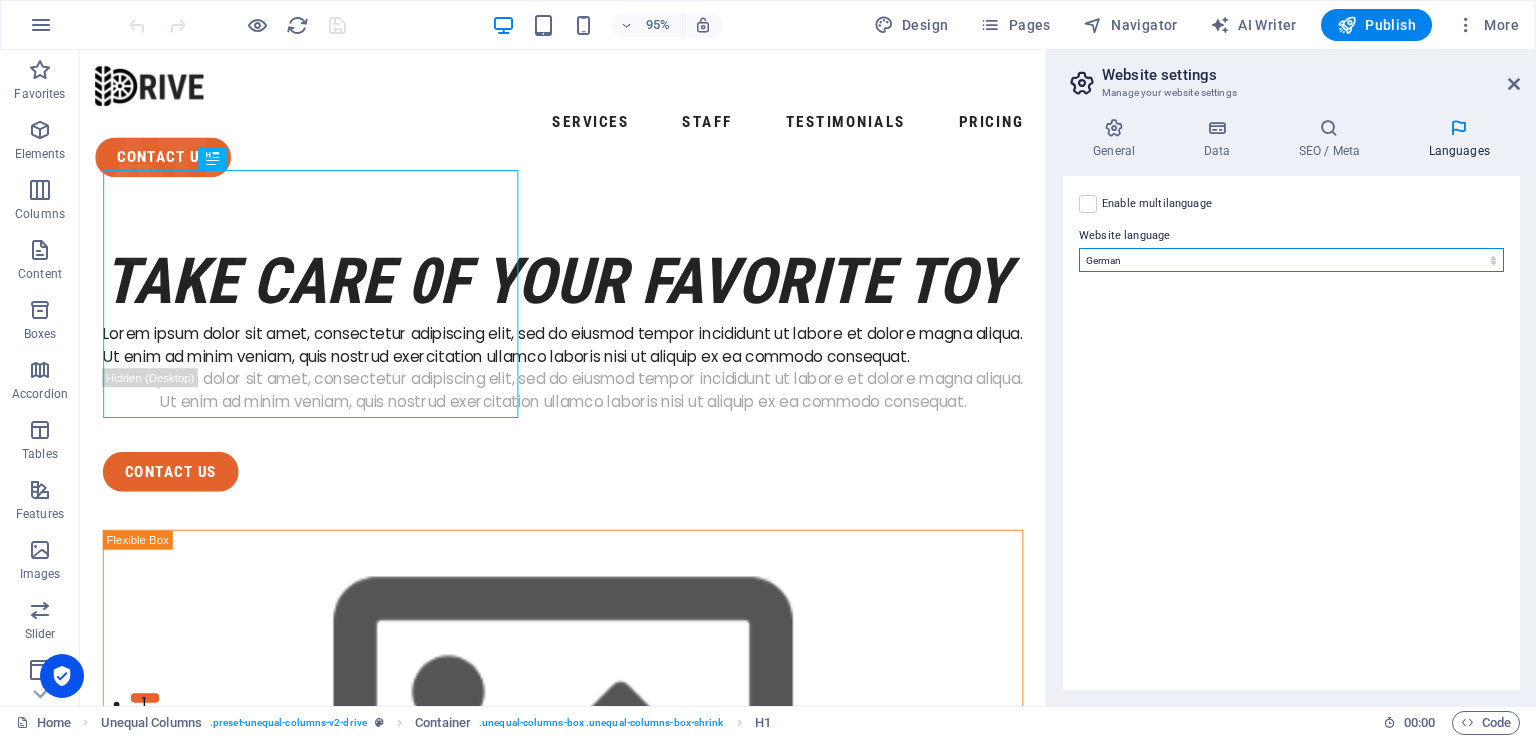 click on "Abkhazian Afar Afrikaans Akan Albanian Amharic Arabic Aragonese Armenian Assamese Avaric Avestan Aymara Azerbaijani Bambara Bashkir Basque Belarusian Bengali Bihari languages Bislama Bokmål Bosnian Breton Bulgarian Burmese Catalan Central Khmer Chamorro Chechen Chinese Church Slavic Chuvash Cornish Corsican Cree Croatian Czech Danish Dutch Dzongkha English Esperanto Estonian Ewe Faroese Farsi (Persian) Fijian Finnish French Fulah Gaelic Galician Ganda Georgian German Greek Greenlandic Guaraní Gujarati Haitian Creole Hausa Hebrew Herero Hindi Hiri Motu Hungarian Icelandic Ido Igbo Indonesian Interlingua Interlingue Inuktitut Inupiaq Irish Italian Japanese Javanese Kannada Kanuri Kashmiri Kazakh Kikuyu Kinyarwanda Komi Kongo Korean Kurdish Kwanyama Kyrgyz Lao Latin Latvian Limburgish Lingala Lithuanian Luba-Katanga Luxembourgish Macedonian Malagasy Malay Malayalam Maldivian Maltese Manx Maori Marathi Marshallese Mongolian Nauru Navajo Ndonga Nepali North Ndebele Northern Sami Norwegian Norwegian Nynorsk Nuosu" at bounding box center (1291, 260) 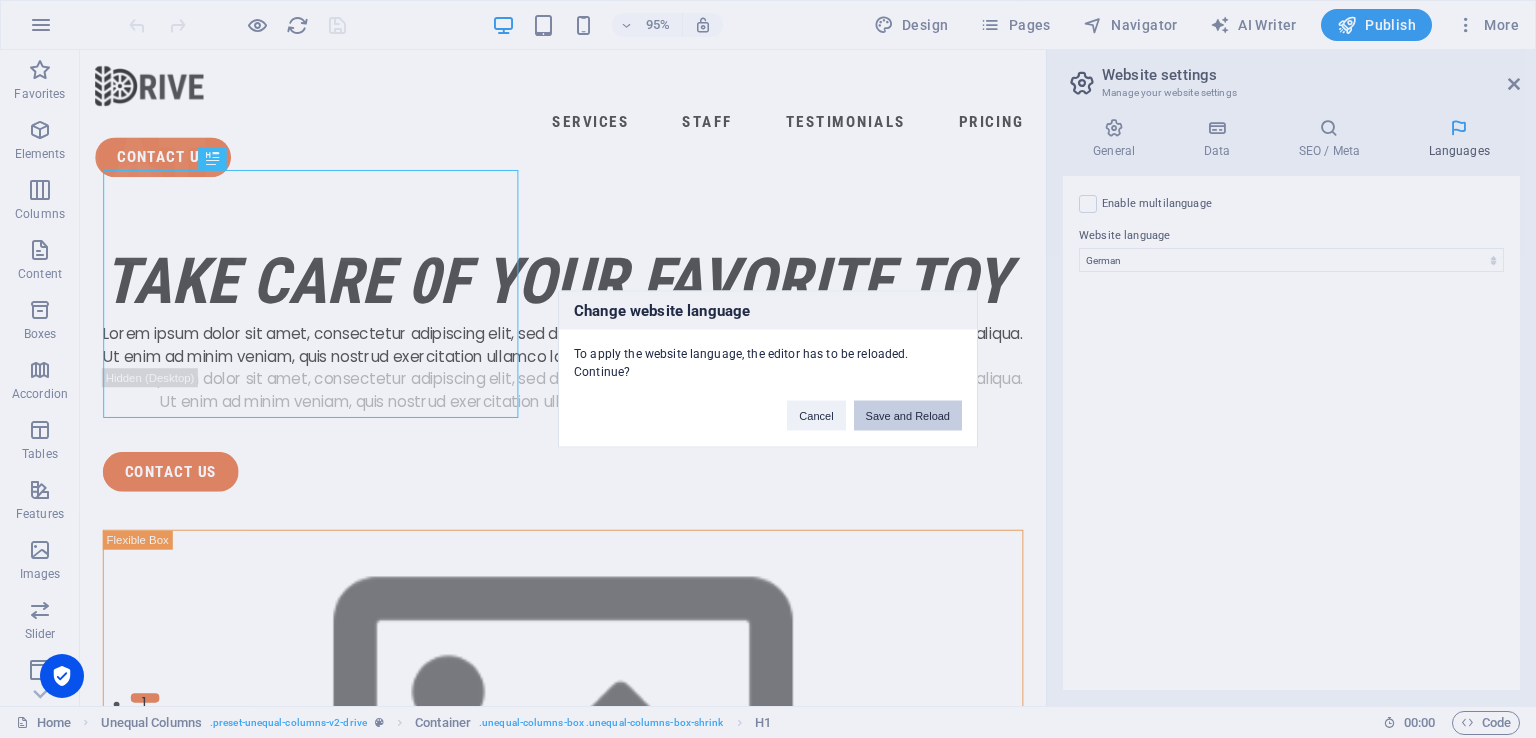 click on "Save and Reload" at bounding box center [908, 416] 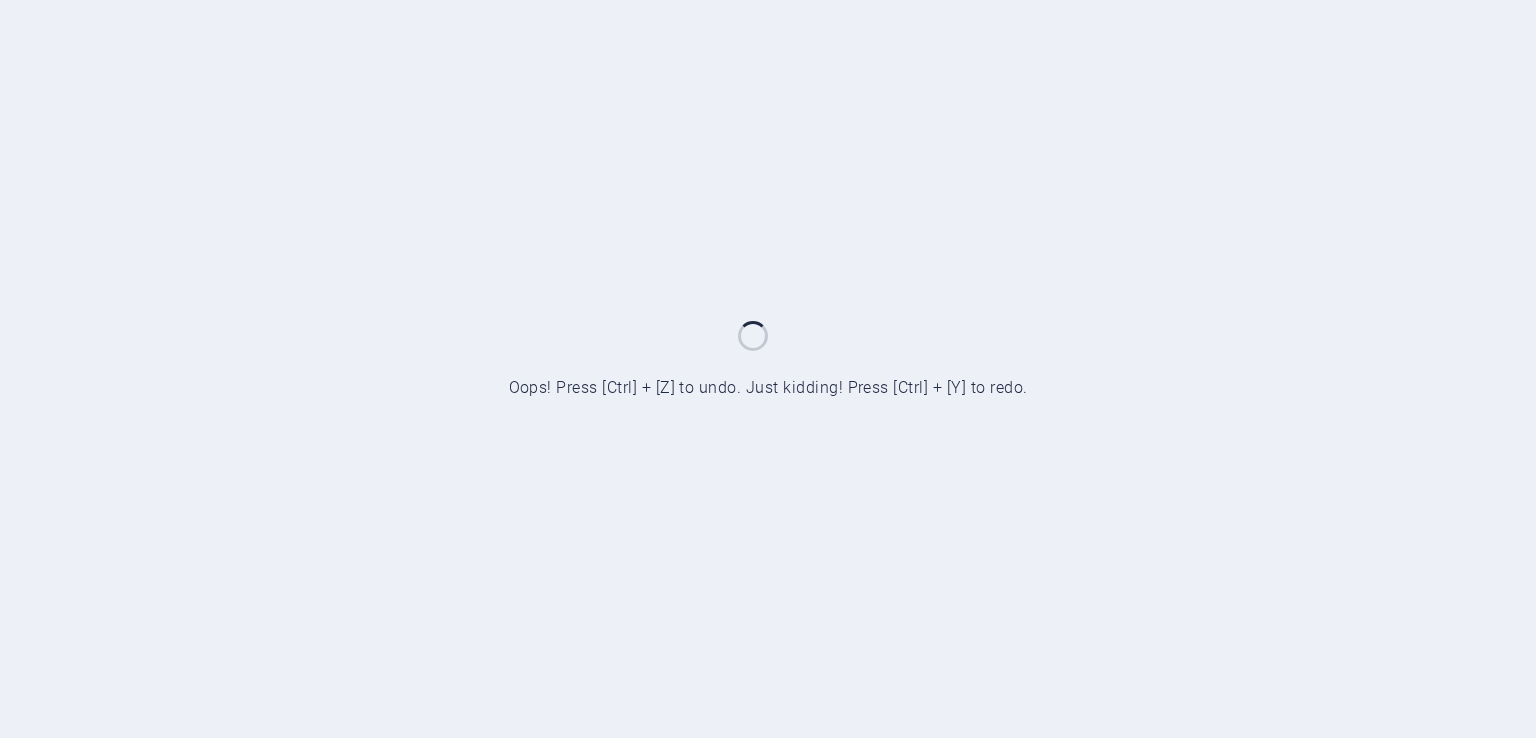 scroll, scrollTop: 0, scrollLeft: 0, axis: both 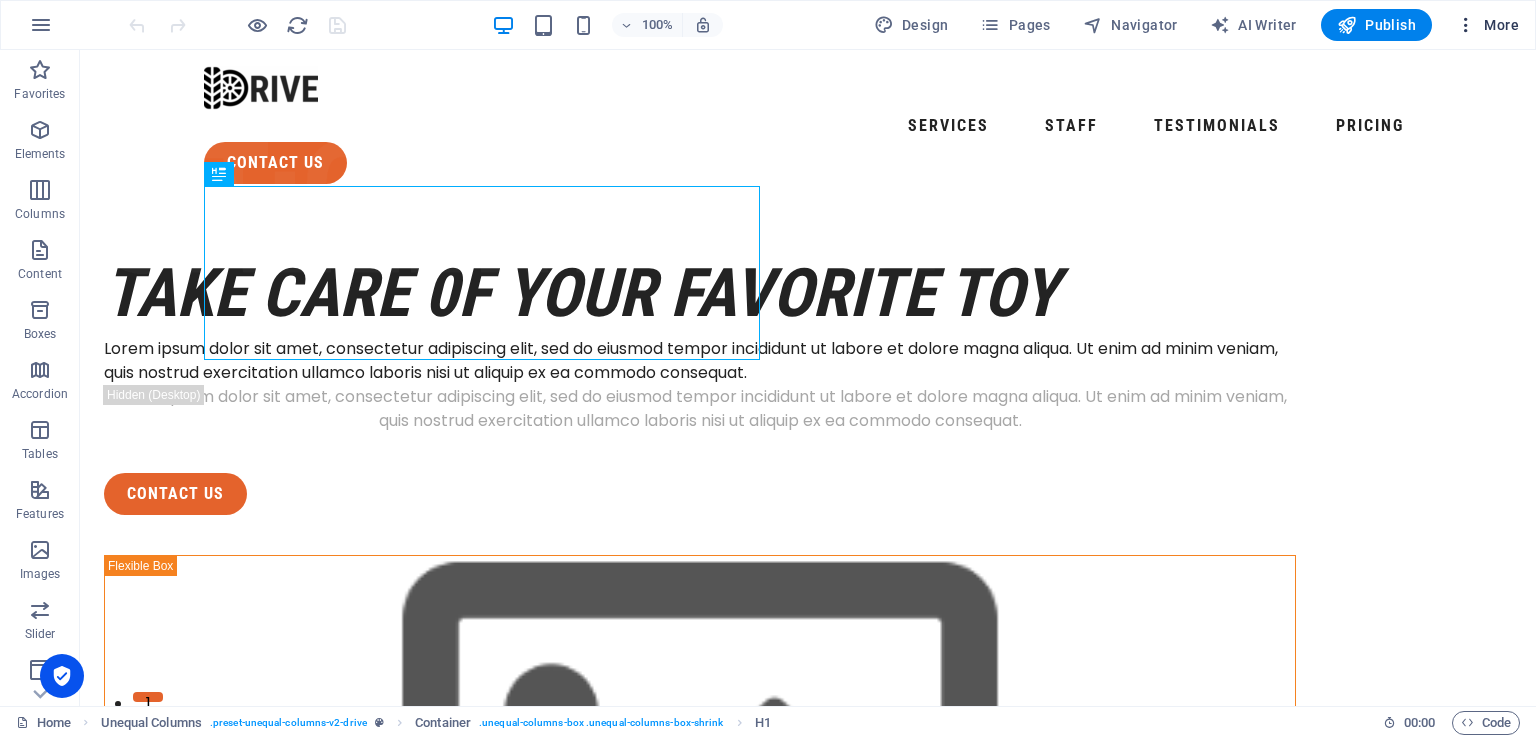 click on "More" at bounding box center (1487, 25) 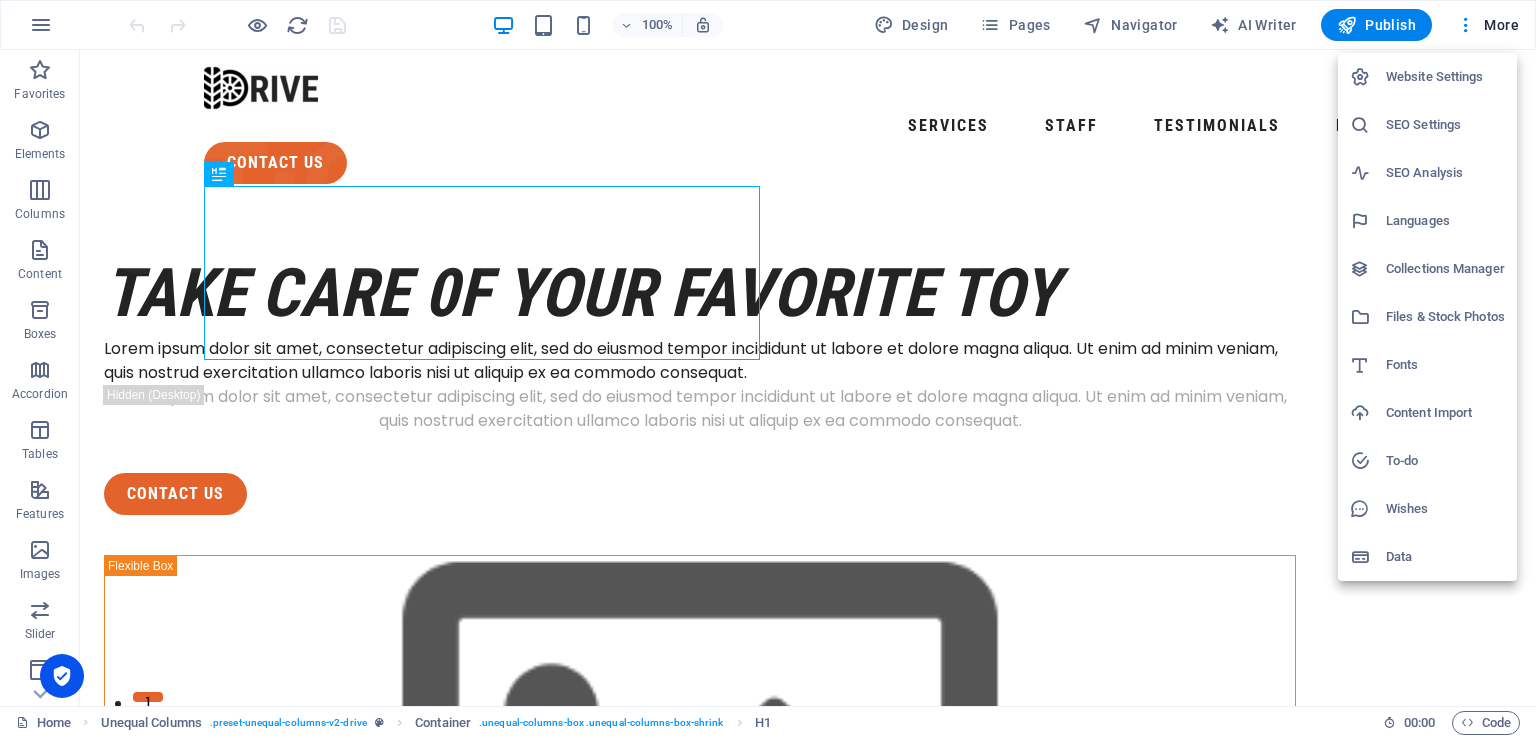 click on "Languages" at bounding box center [1445, 221] 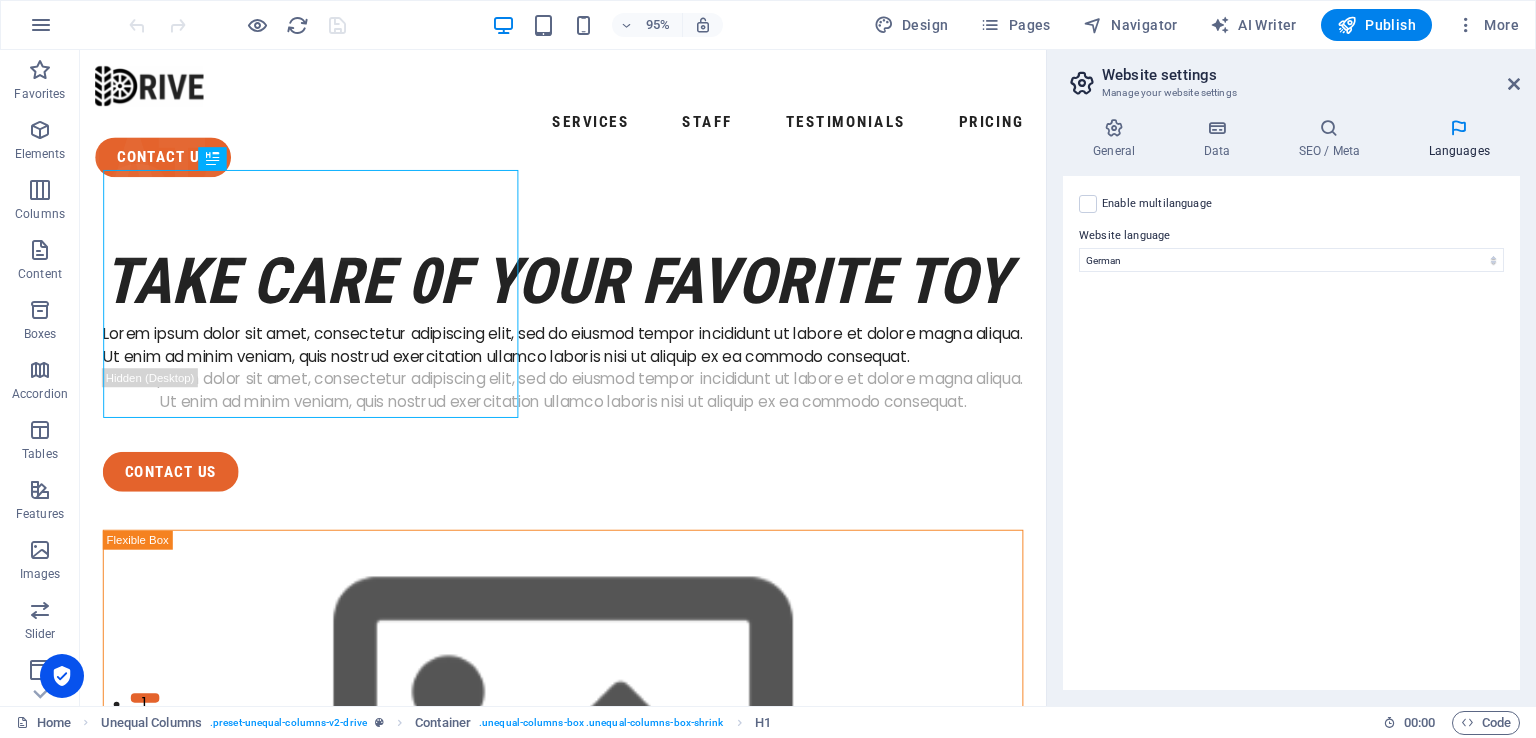 click on "Website settings Manage your website settings  General  Data  SEO / Meta  Languages Website name hardcore-goldberg.89-58-21-20.plesk.page Logo Drag files here, click to choose files or select files from Files or our free stock photos & videos Select files from the file manager, stock photos, or upload file(s) Upload Favicon Set the favicon of your website here. A favicon is a small icon shown in the browser tab next to your website title. It helps visitors identify your website. Drag files here, click to choose files or select files from Files or our free stock photos & videos Select files from the file manager, stock photos, or upload file(s) Upload Preview Image (Open Graph) This image will be shown when the website is shared on social networks Drag files here, click to choose files or select files from Files or our free stock photos & videos Select files from the file manager, stock photos, or upload file(s) Upload Company hardcore-goldberg.89-58-21-20.plesk.page First name Last name Street Street ZIP code" at bounding box center [1291, 378] 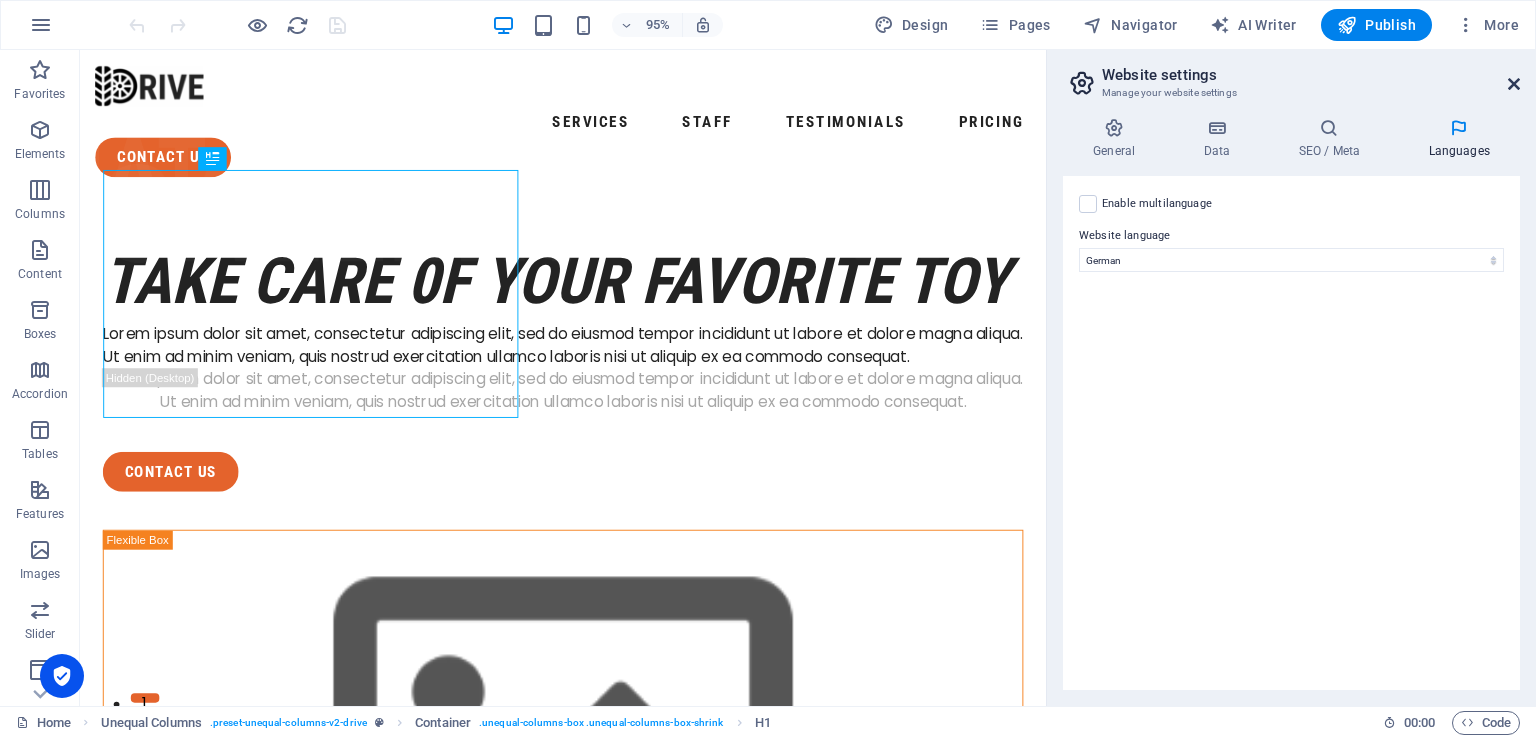 click at bounding box center [1514, 84] 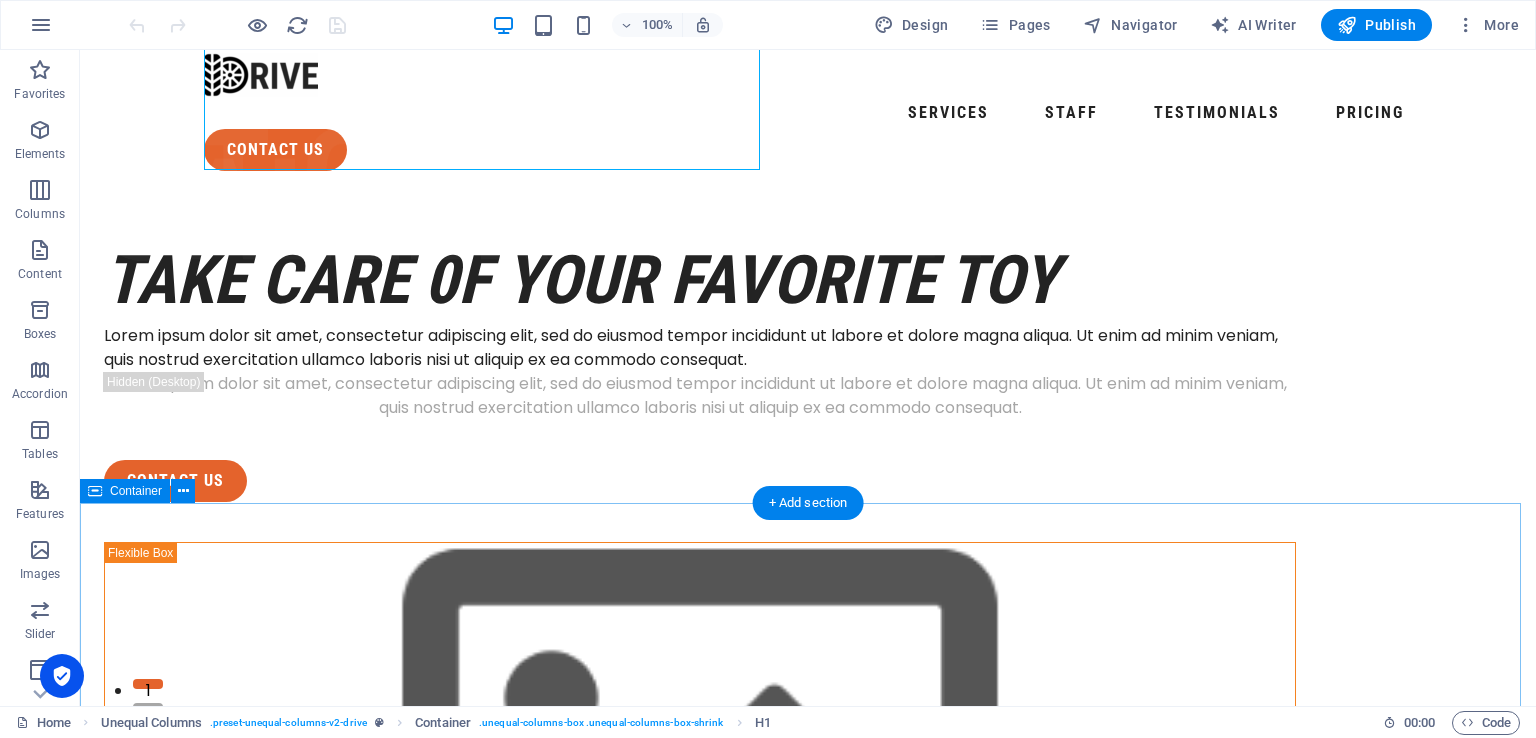 scroll, scrollTop: 400, scrollLeft: 0, axis: vertical 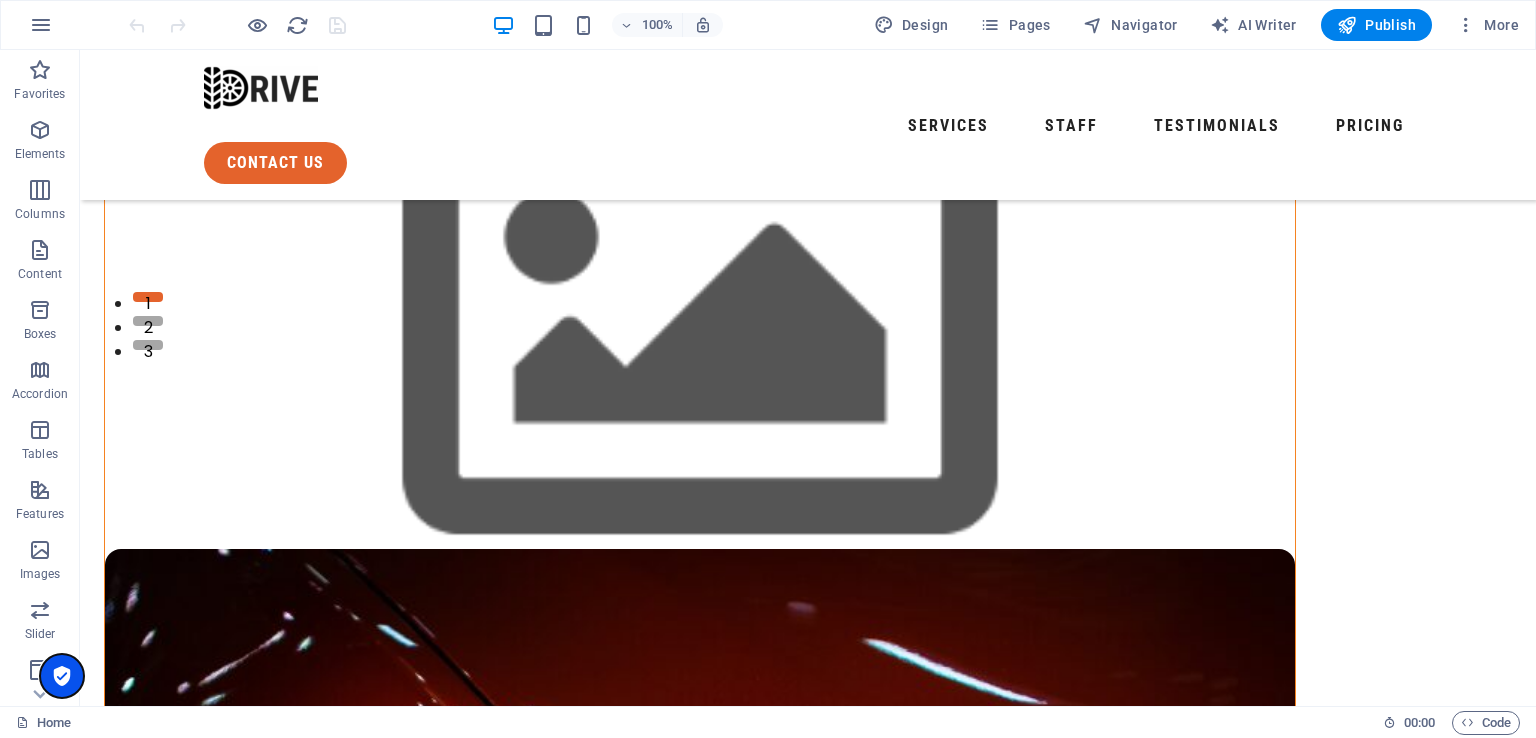 click at bounding box center (62, 676) 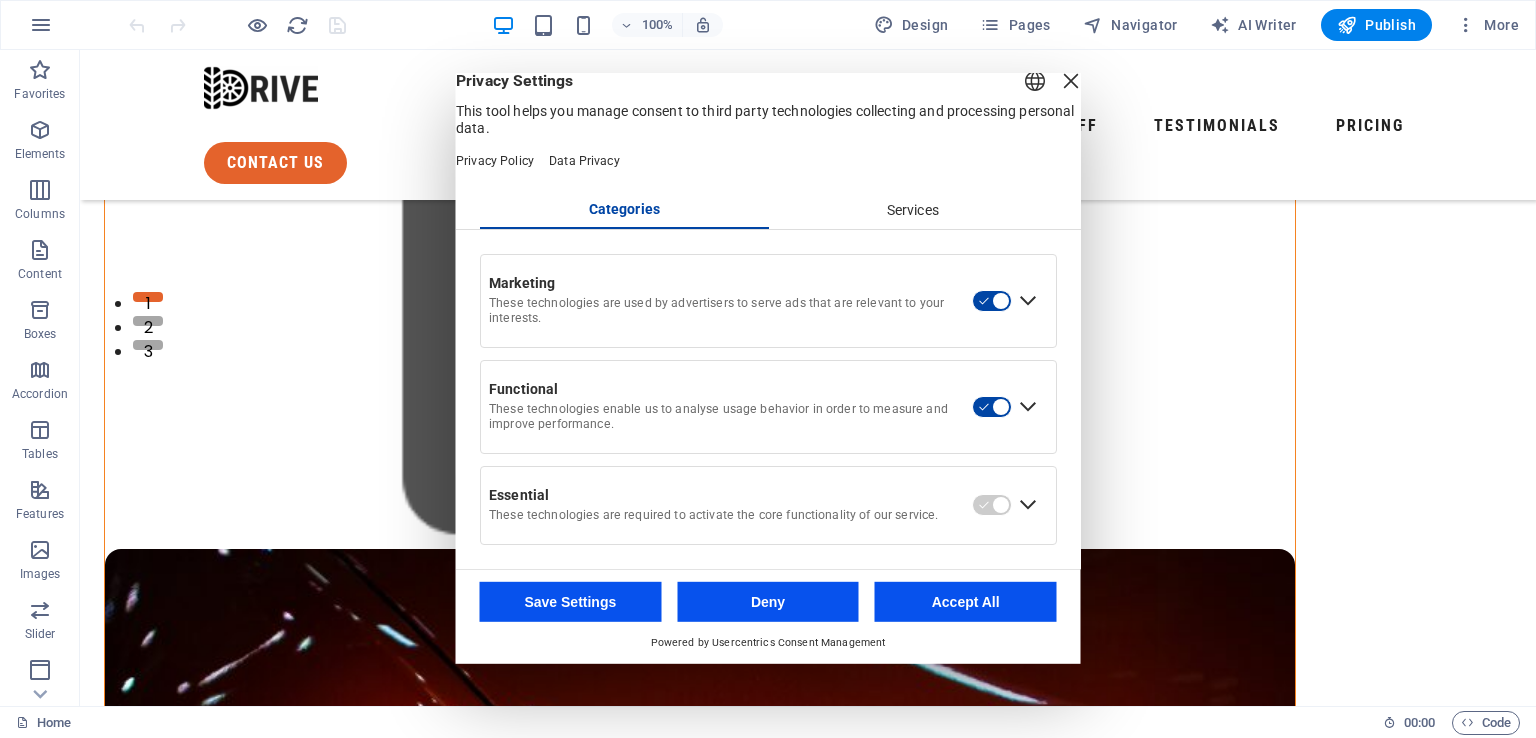 scroll, scrollTop: 0, scrollLeft: 0, axis: both 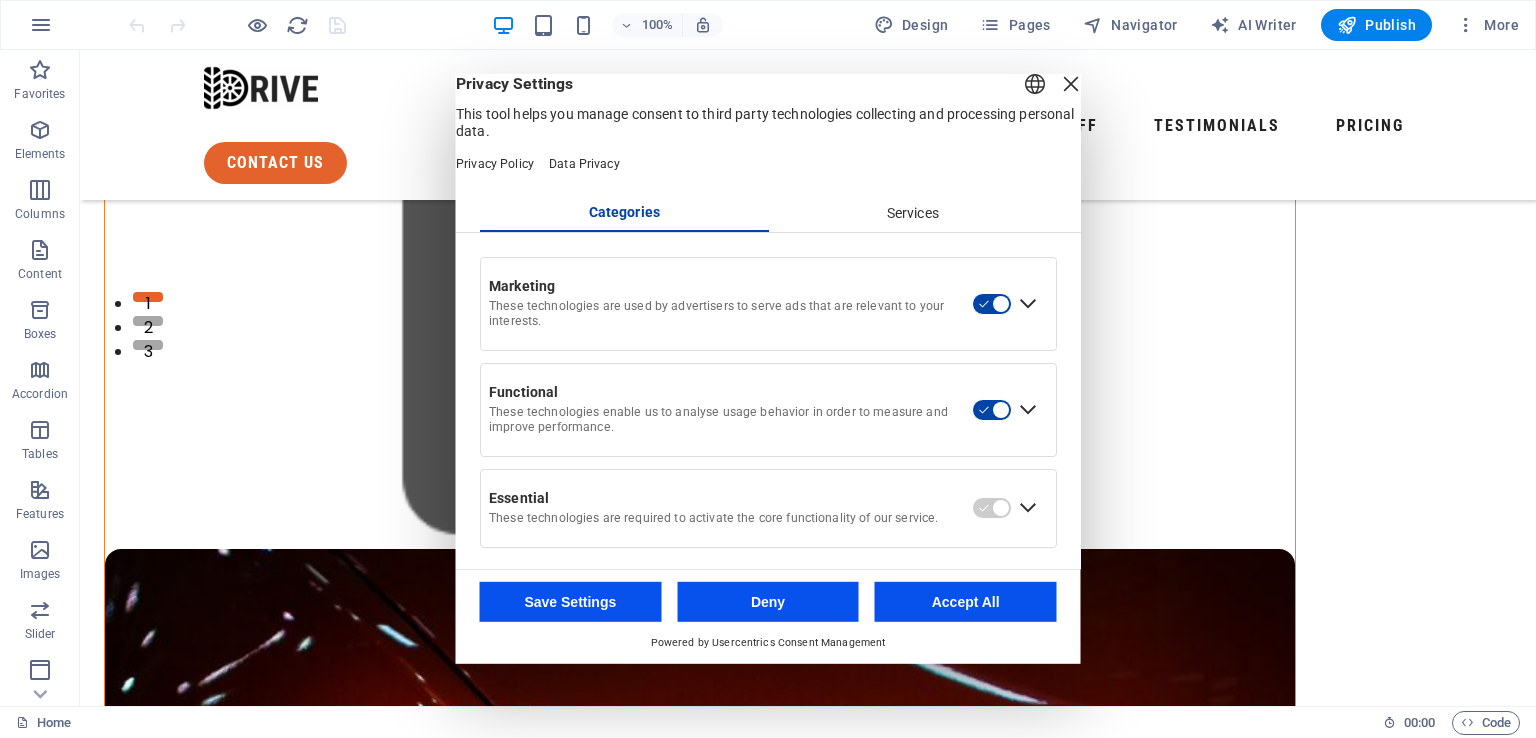 click at bounding box center [1071, 84] 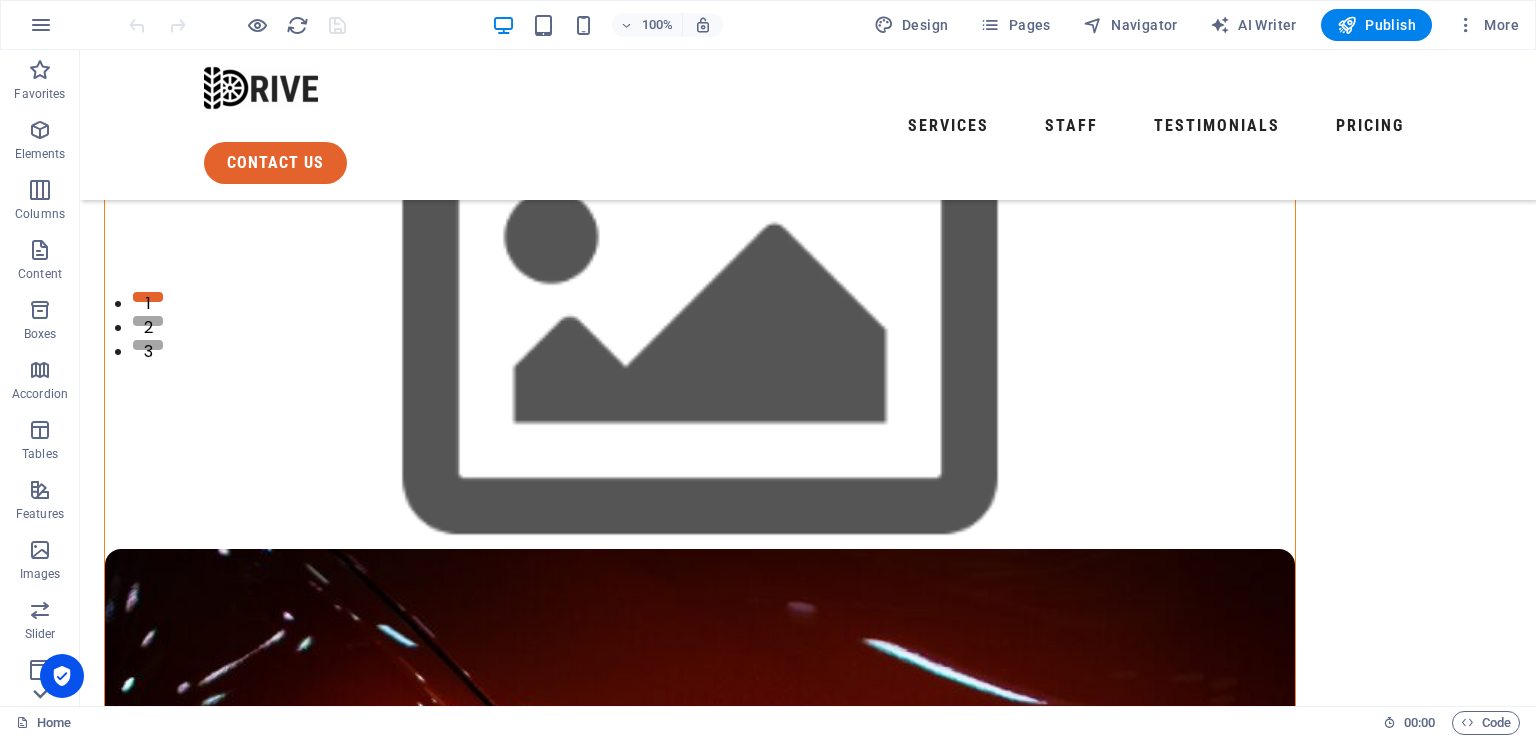click 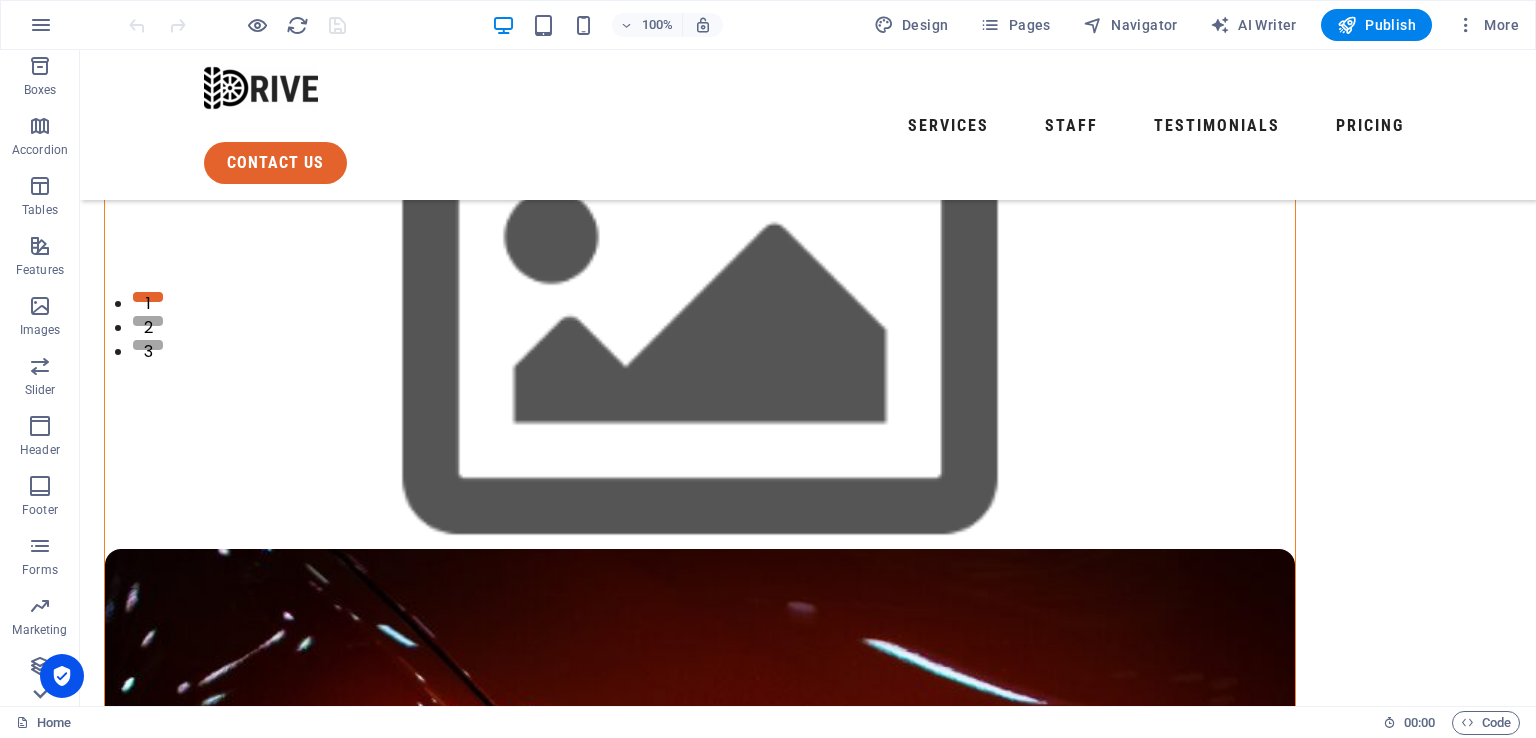 scroll, scrollTop: 244, scrollLeft: 0, axis: vertical 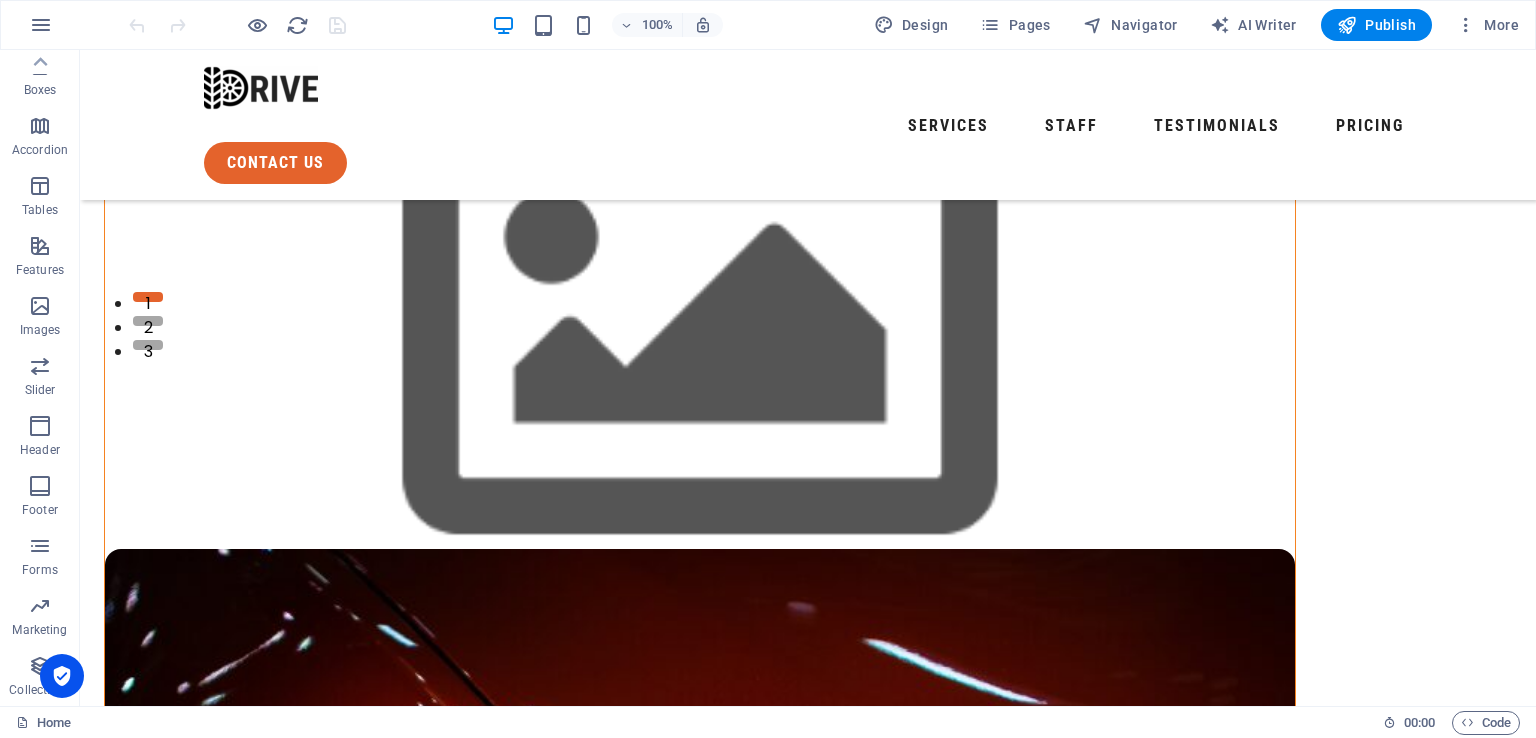 click on "Collections" at bounding box center [39, 690] 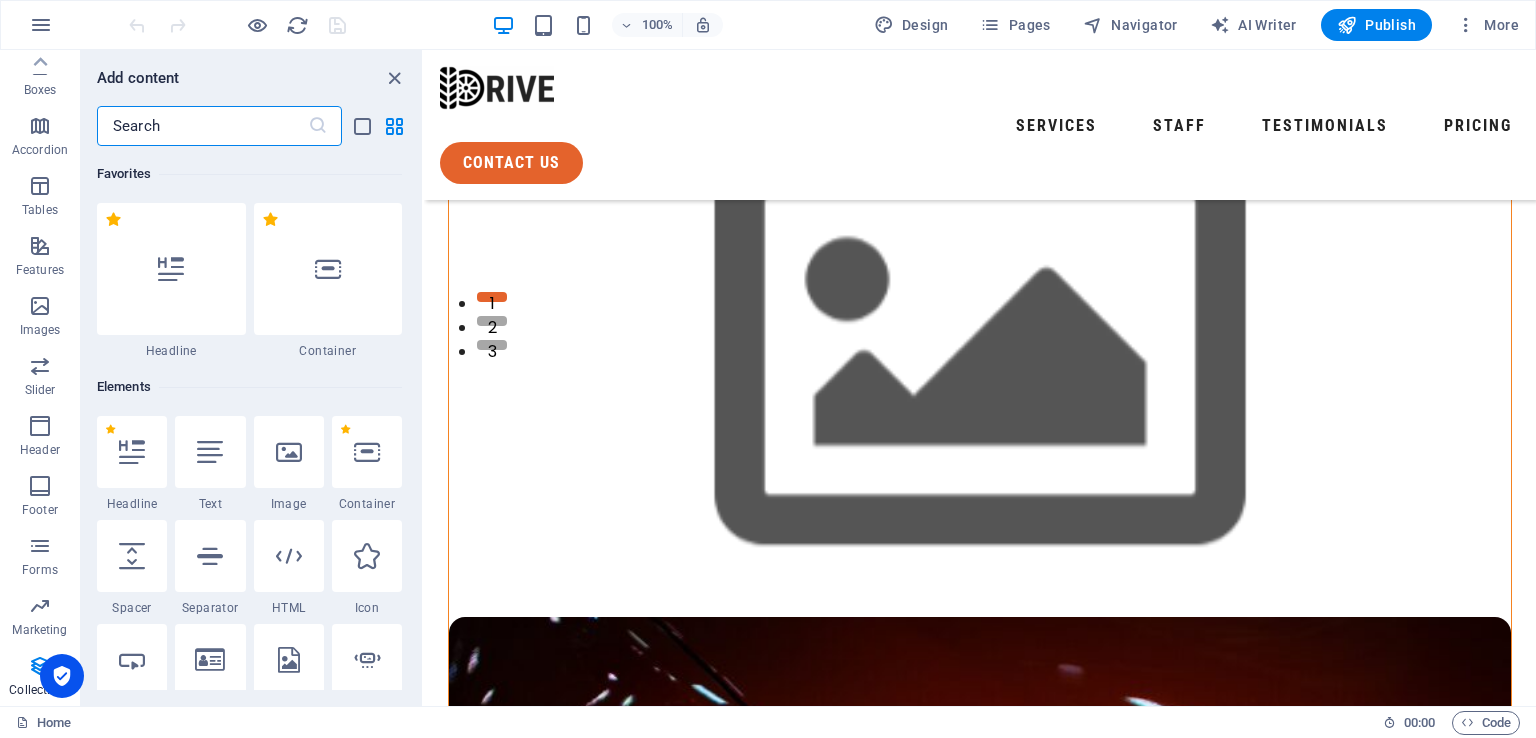 scroll, scrollTop: 477, scrollLeft: 0, axis: vertical 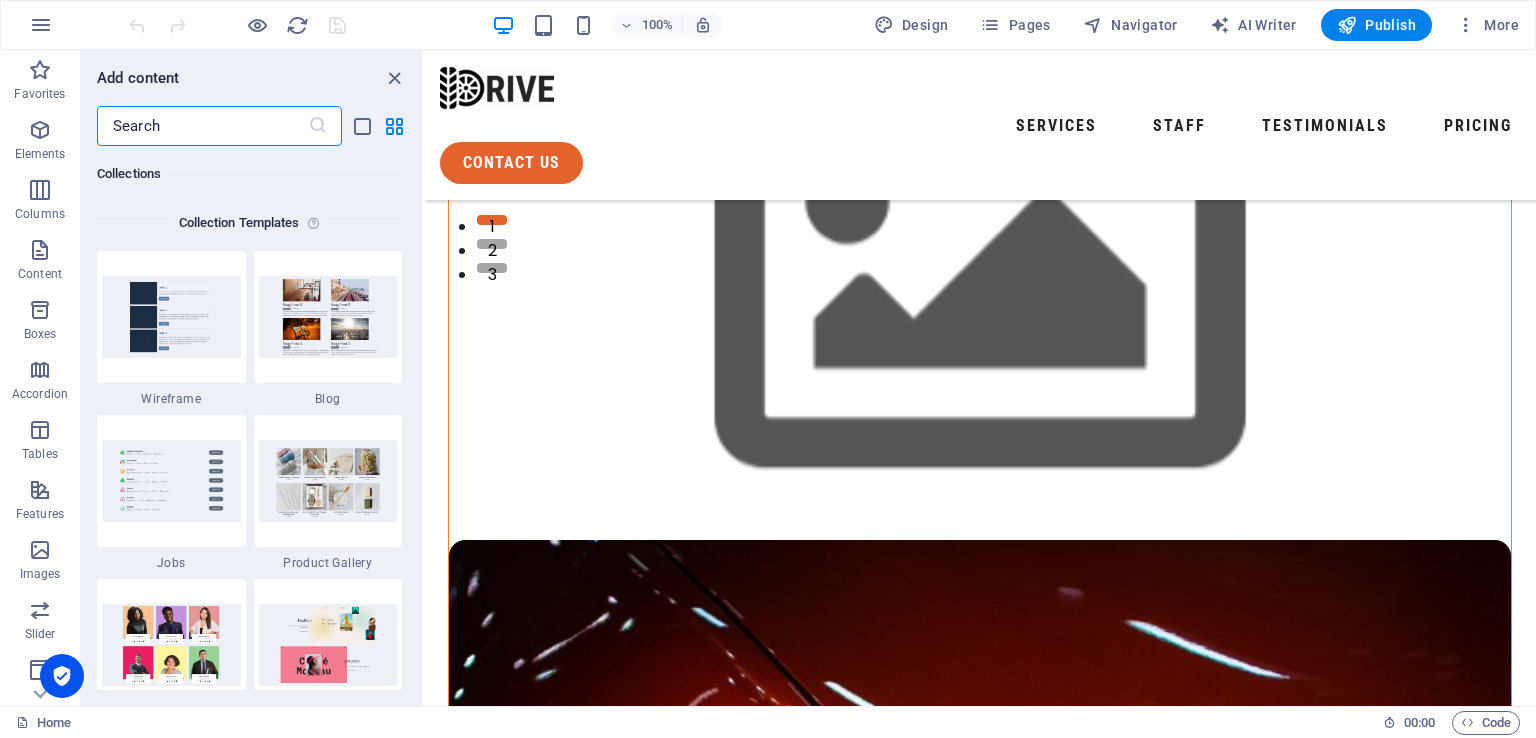 click on "Add content ​ Favorites 1 Star Headline 1 Star Container Elements 1 Star Headline 1 Star Text 1 Star Image 1 Star Container 1 Star Spacer 1 Star Separator 1 Star HTML 1 Star Icon 1 Star Button 1 Star Logo 1 Star SVG 1 Star Image slider 1 Star Slider 1 Star Gallery 1 Star Menu 1 Star Map 1 Star Facebook 1 Star Video 1 Star YouTube 1 Star Vimeo 1 Star Document 1 Star Audio 1 Star Iframe 1 Star Privacy 1 Star Languages Columns 1 Star Container 1 Star 2 columns 1 Star 3 columns 1 Star 4 columns 1 Star 5 columns 1 Star 6 columns 1 Star 40-60 1 Star 20-80 1 Star 80-20 1 Star 30-70 1 Star 70-30 1 Star Unequal Columns 1 Star 25-25-50 1 Star 25-50-25 1 Star 50-25-25 1 Star 20-60-20 1 Star 50-16-16-16 1 Star 16-16-16-50 1 Star Grid 2-1 1 Star Grid 1-2 1 Star Grid 3-1 1 Star Grid 1-3 1 Star Grid 4-1 1 Star Grid 1-4 1 Star Grid 1-2-1 1 Star Grid 1-1-2 1 Star Grid 2h-2v 1 Star Grid 2v-2h 1 Star Grid 2-1-2 1 Star Grid 3-4 Content 1 Star Text in columns 1 Star Text 1 Star Text with separator 1 Star Image with text box" at bounding box center (251, 378) 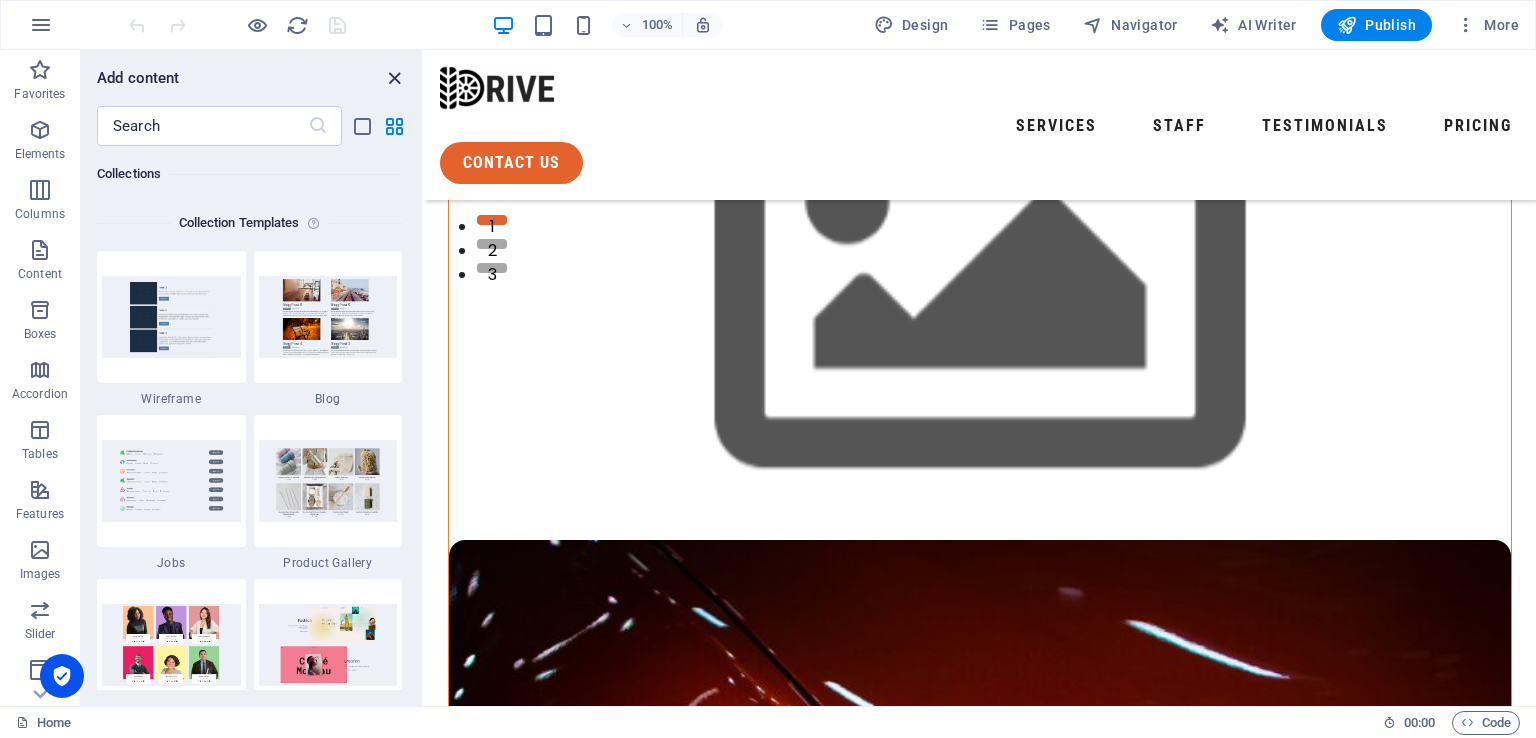click at bounding box center [394, 78] 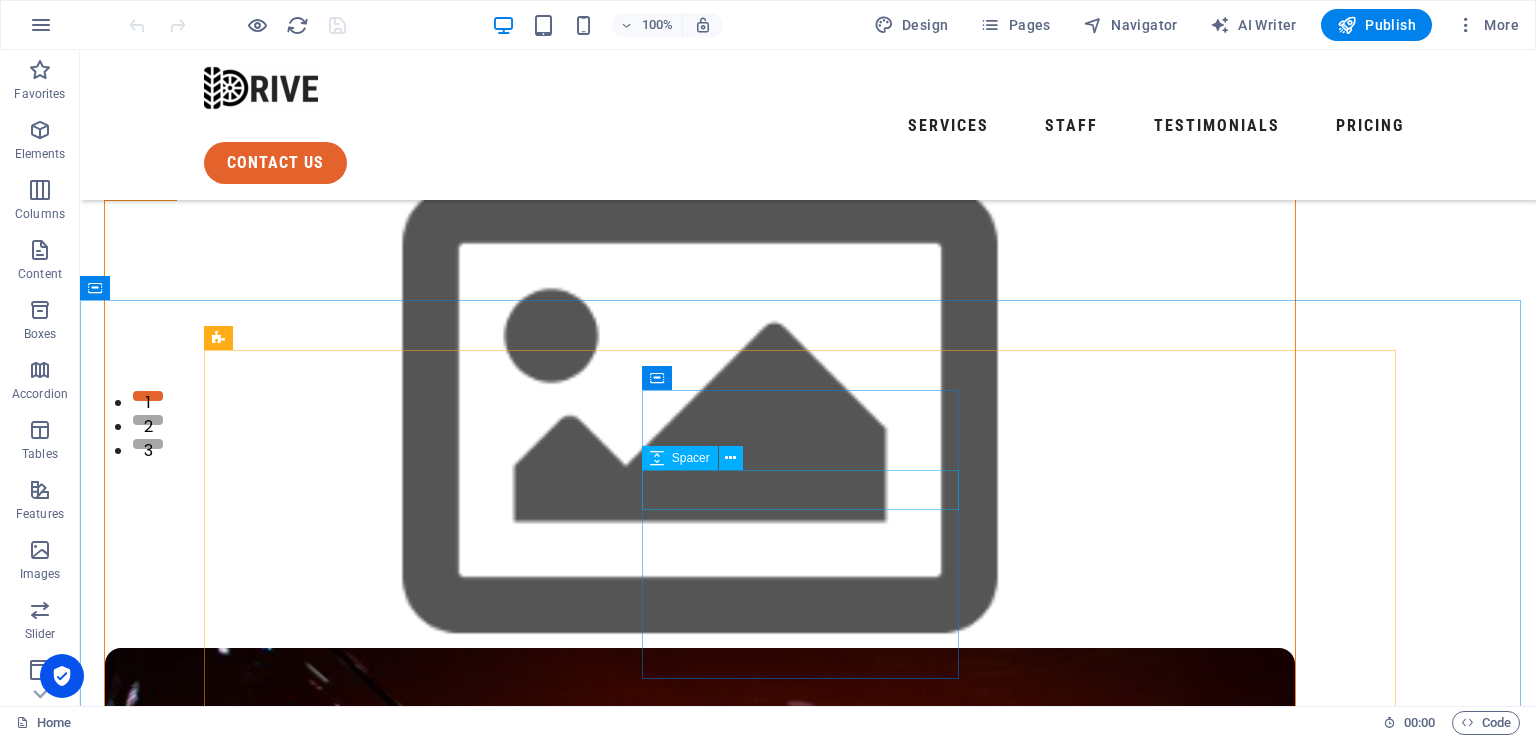 scroll, scrollTop: 400, scrollLeft: 0, axis: vertical 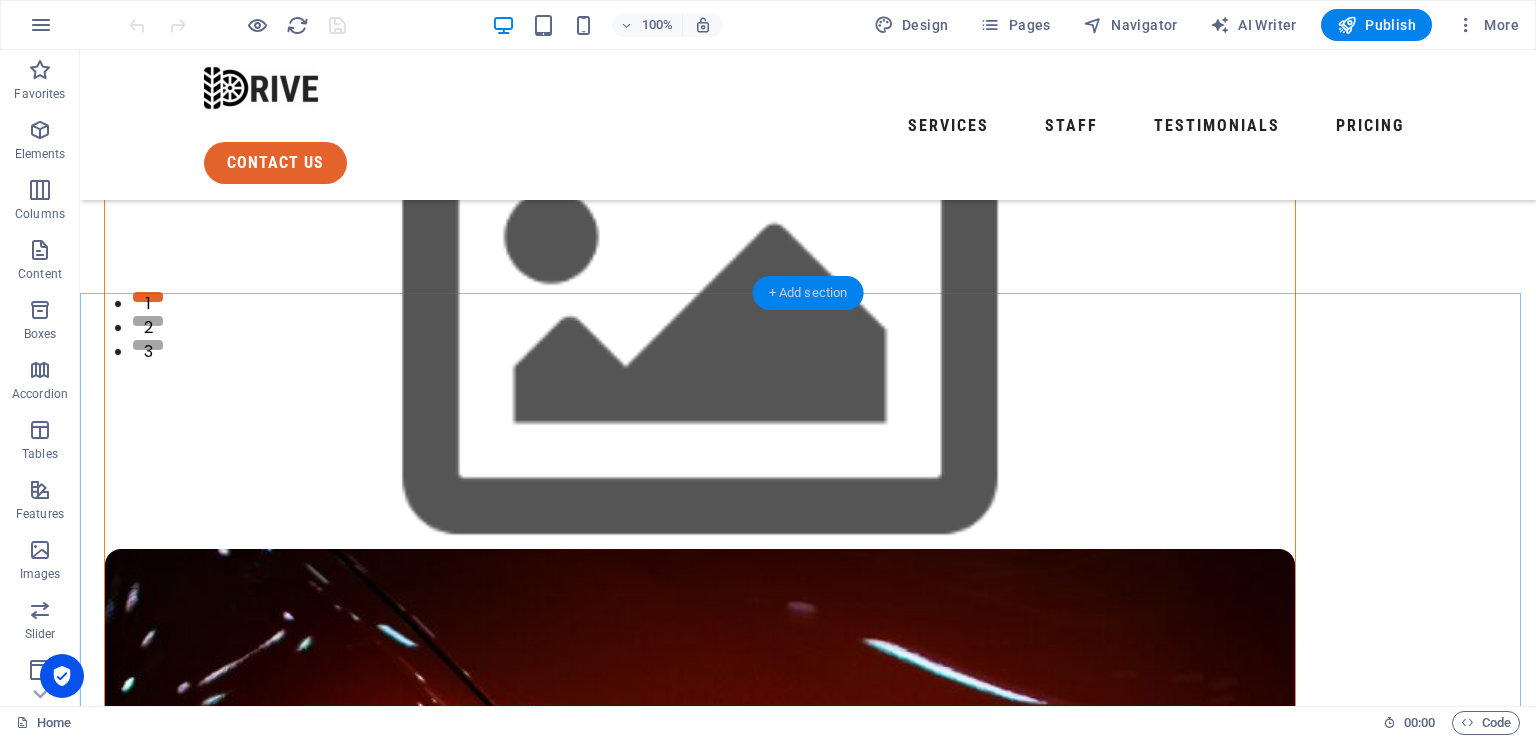 click on "+ Add section" at bounding box center (808, 293) 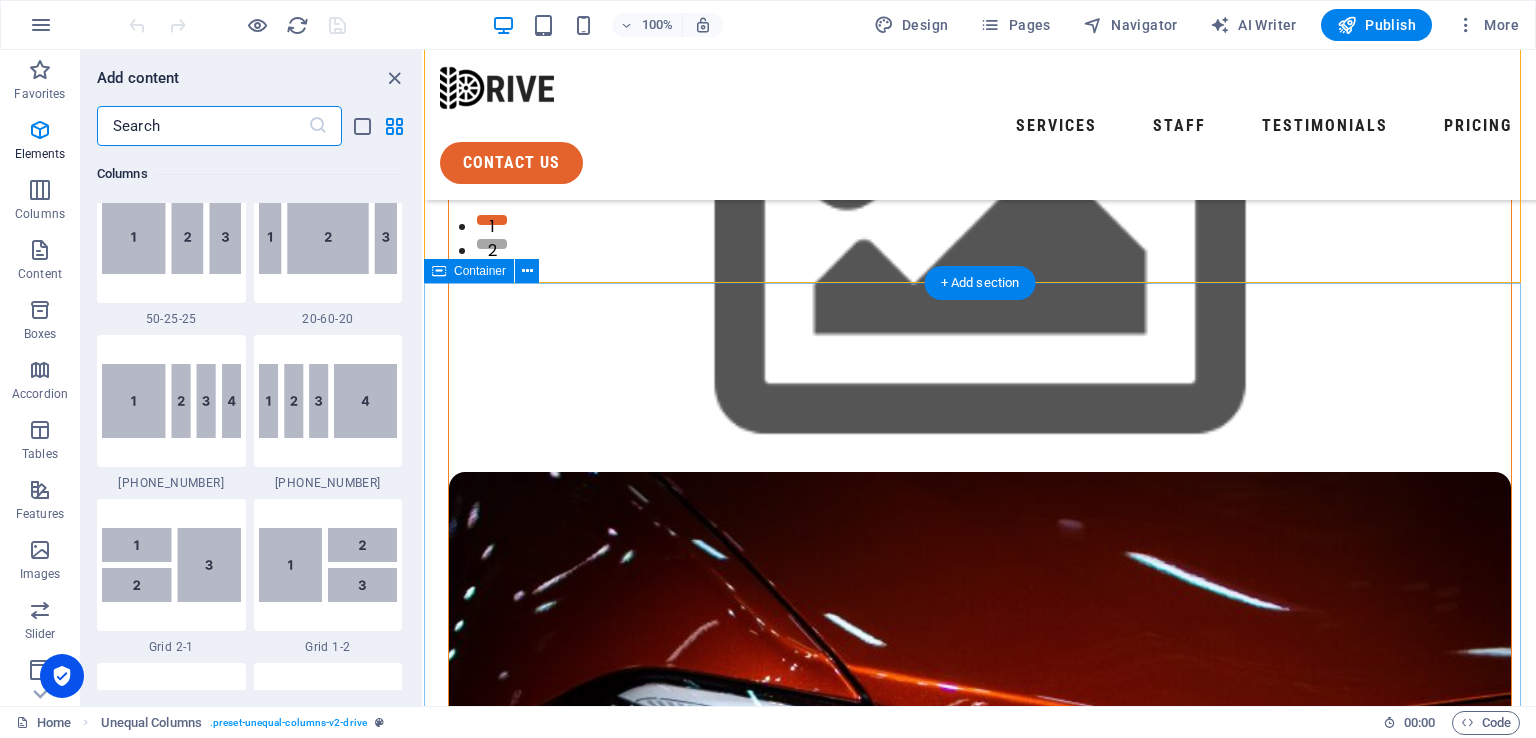 scroll, scrollTop: 3499, scrollLeft: 0, axis: vertical 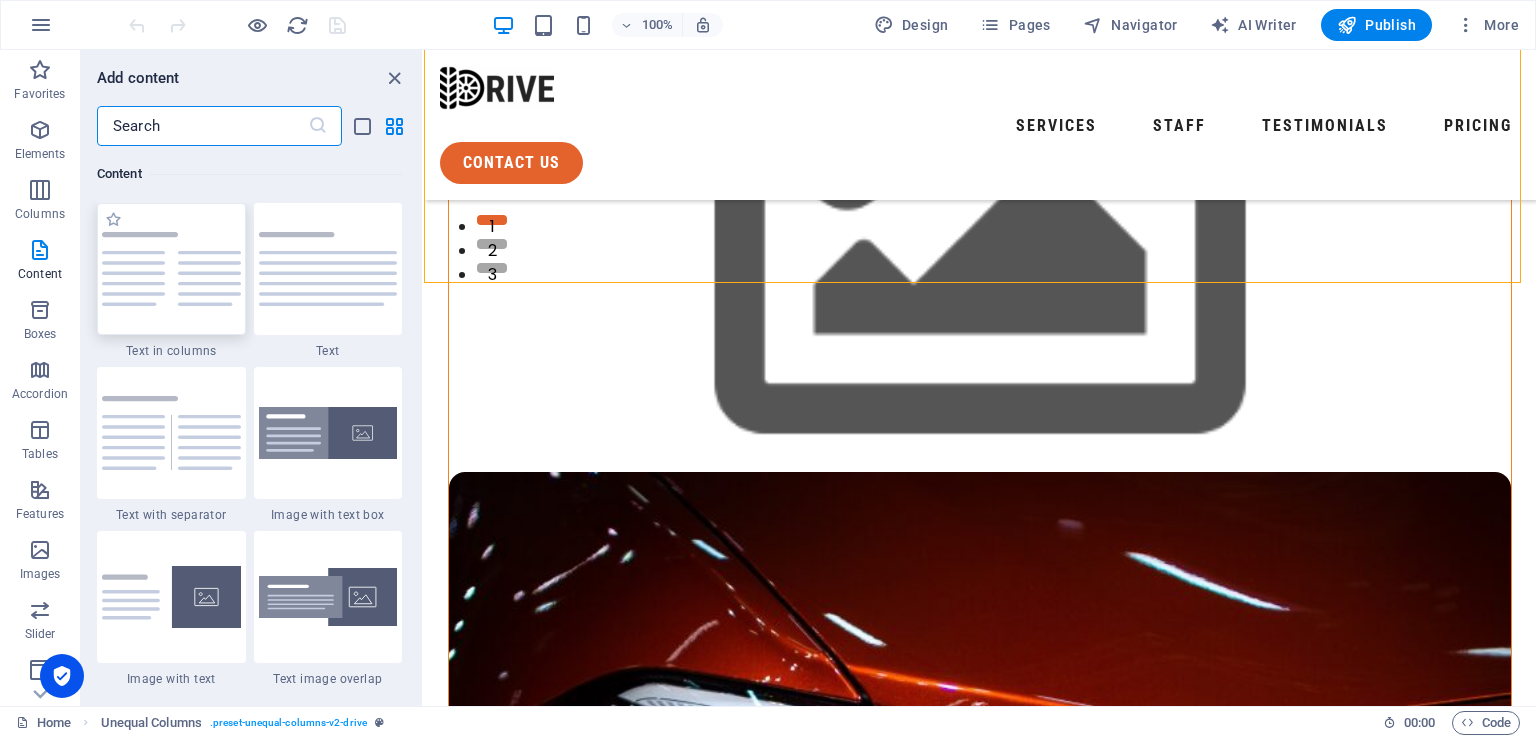 click at bounding box center [171, 269] 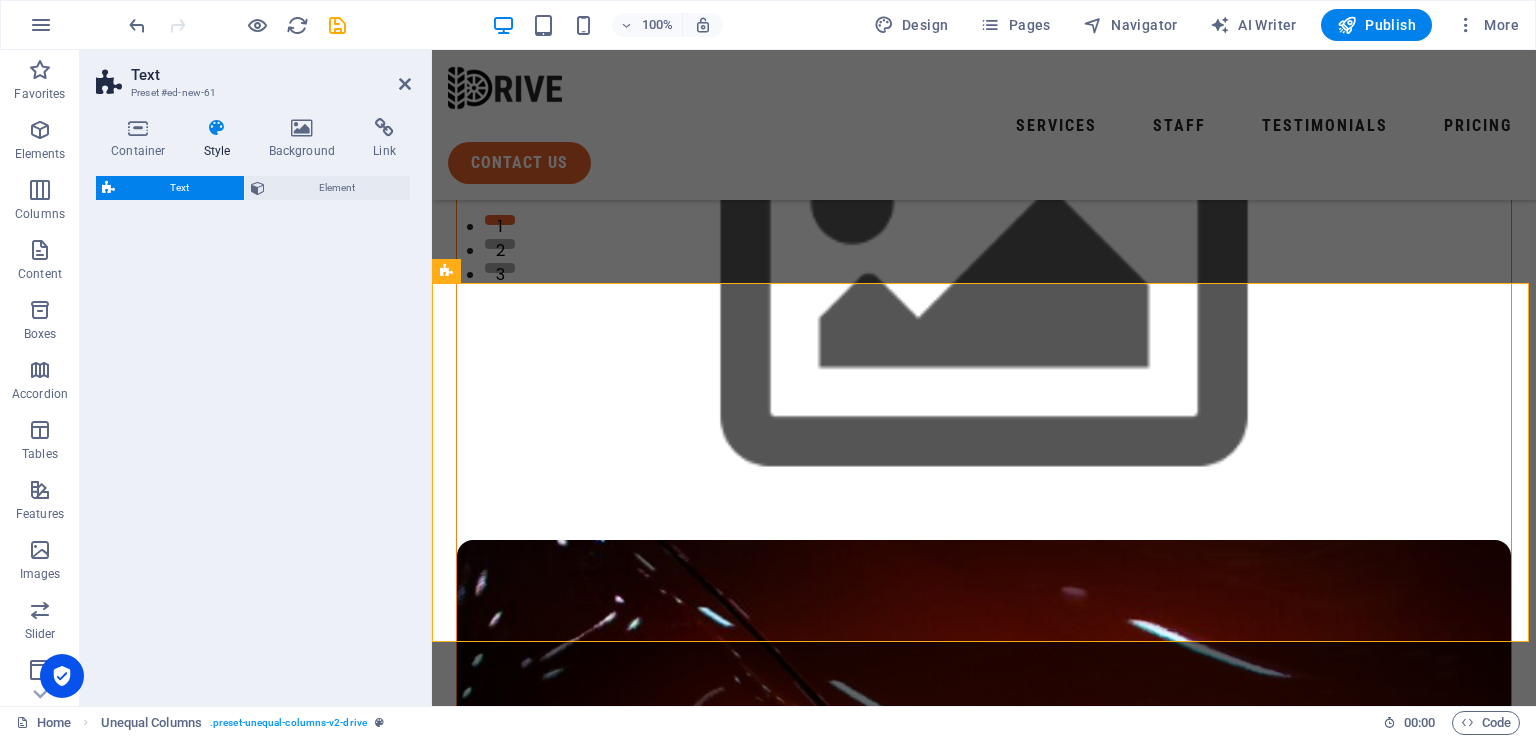 select on "rem" 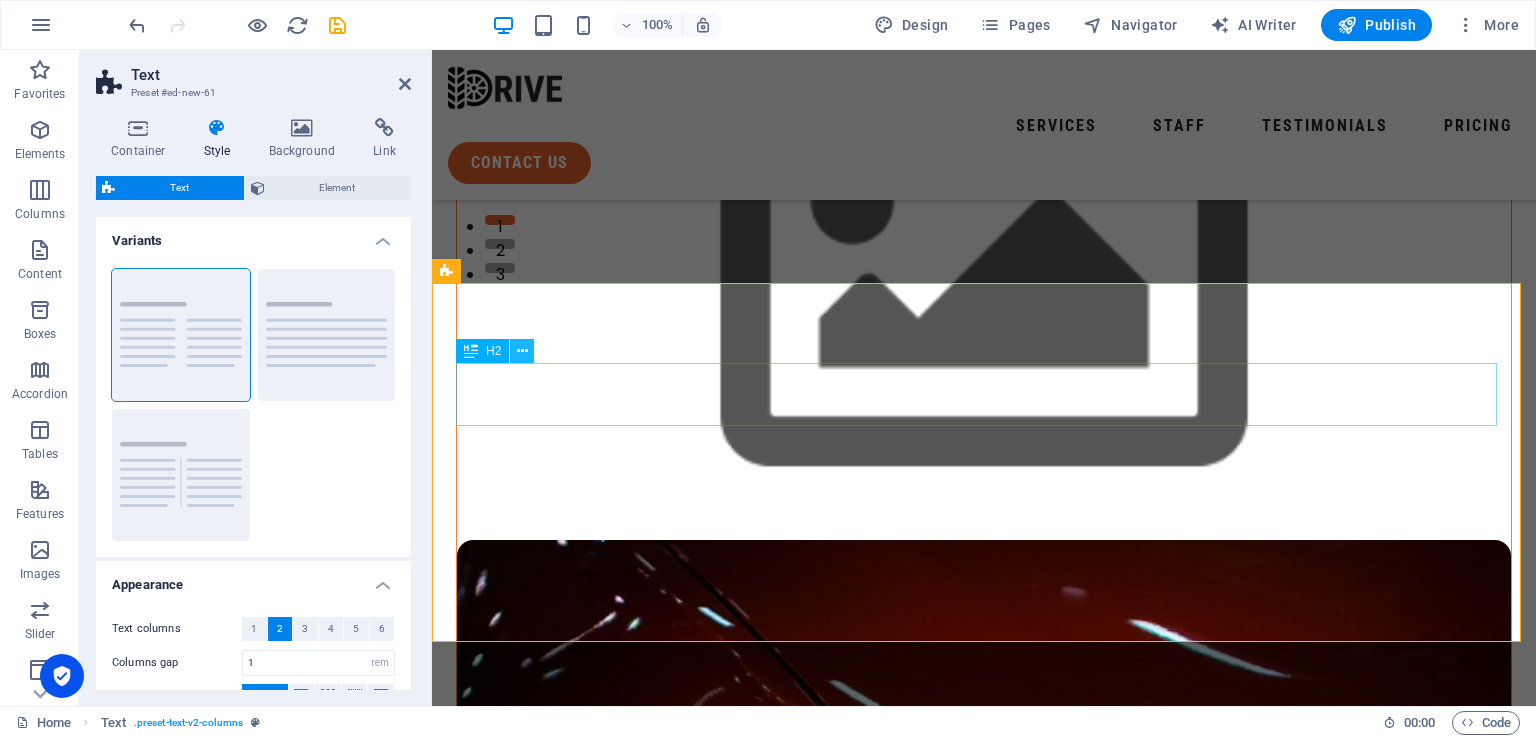 click at bounding box center [522, 351] 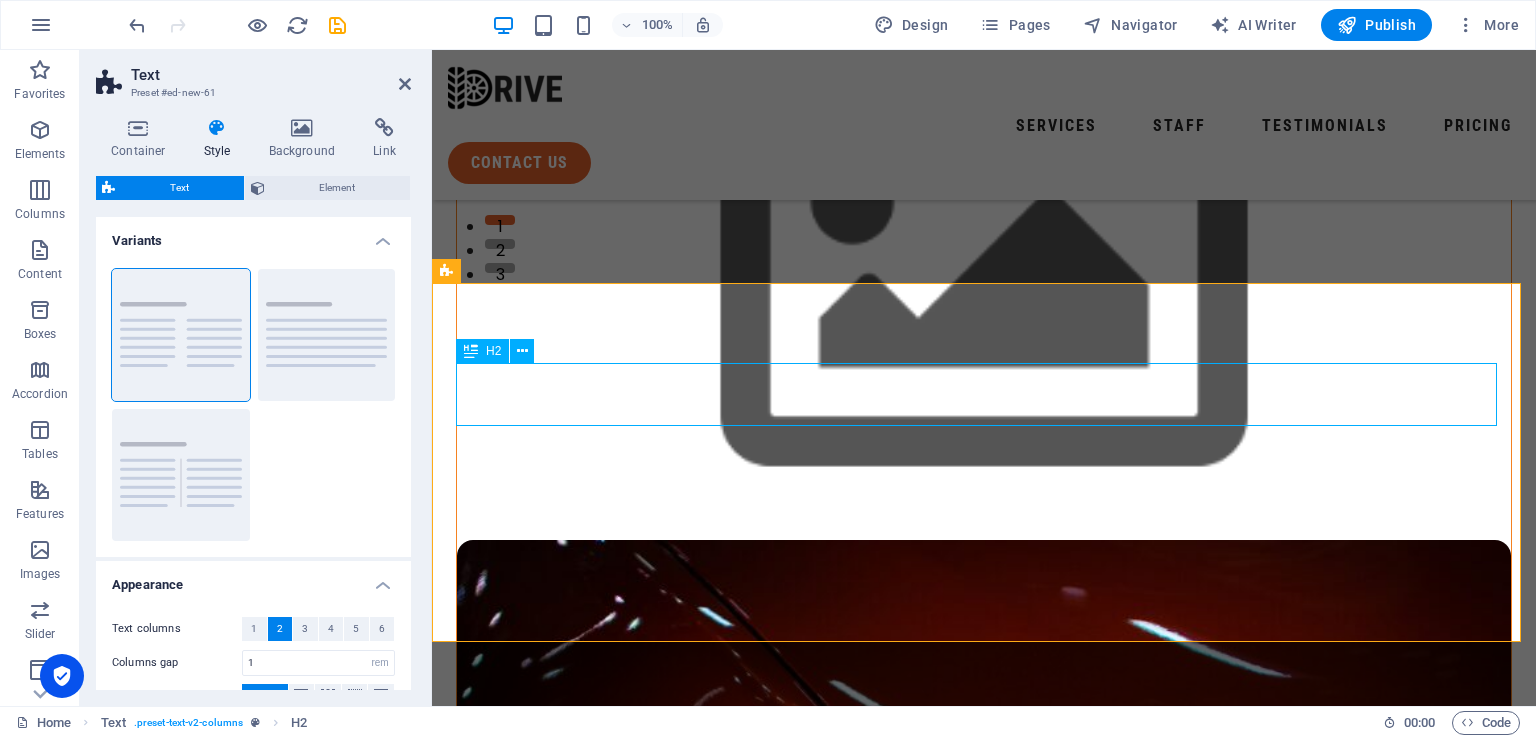 click on "Headline" at bounding box center (984, 1587) 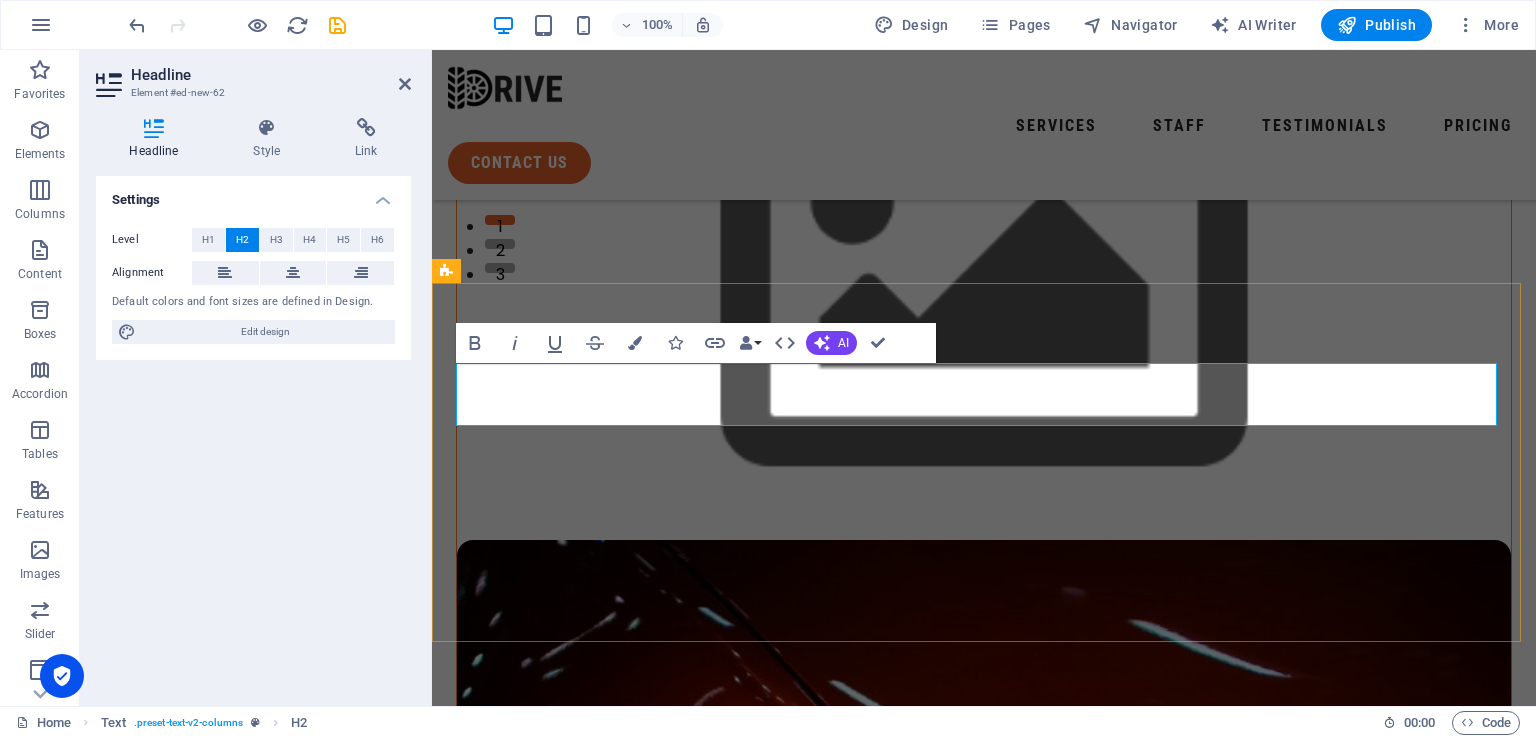 type 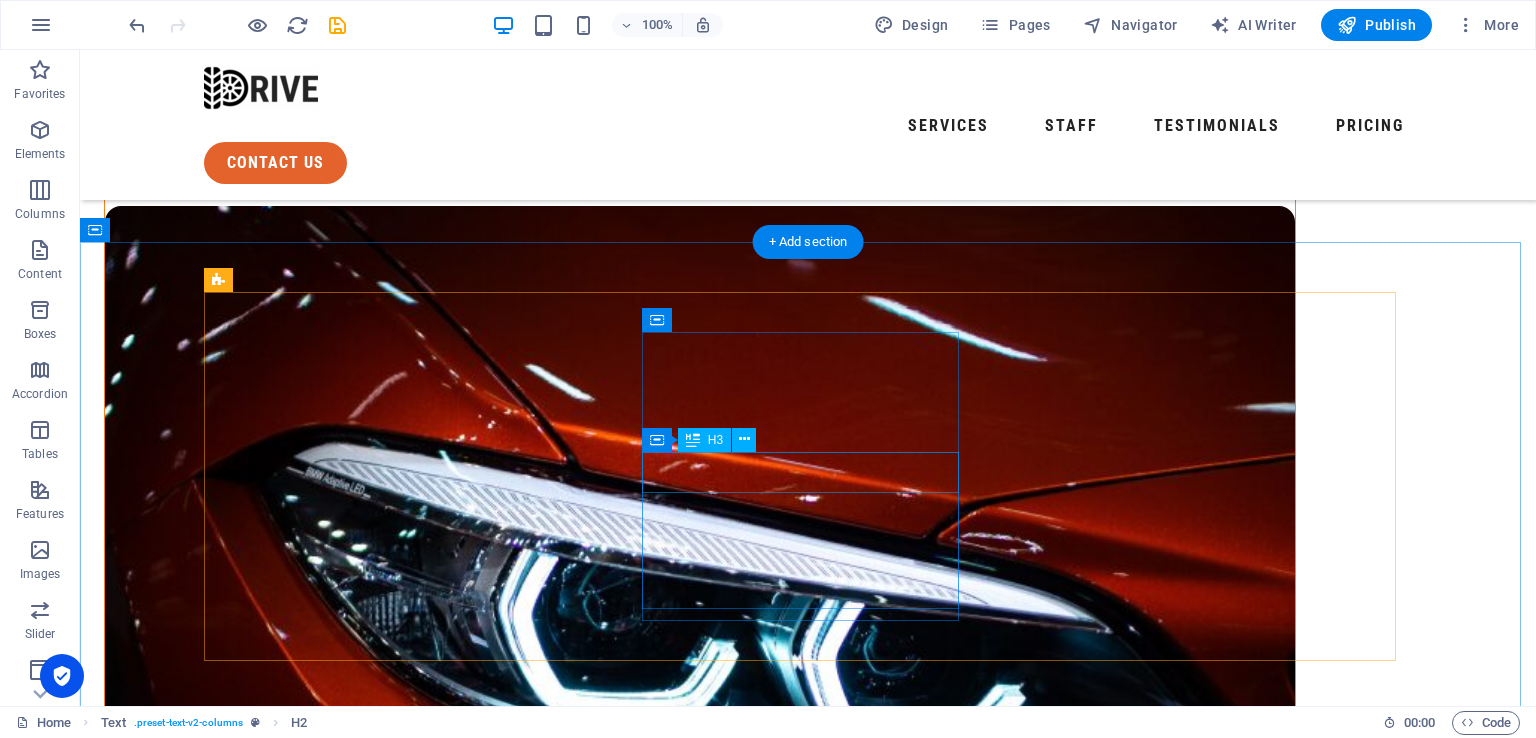 scroll, scrollTop: 809, scrollLeft: 0, axis: vertical 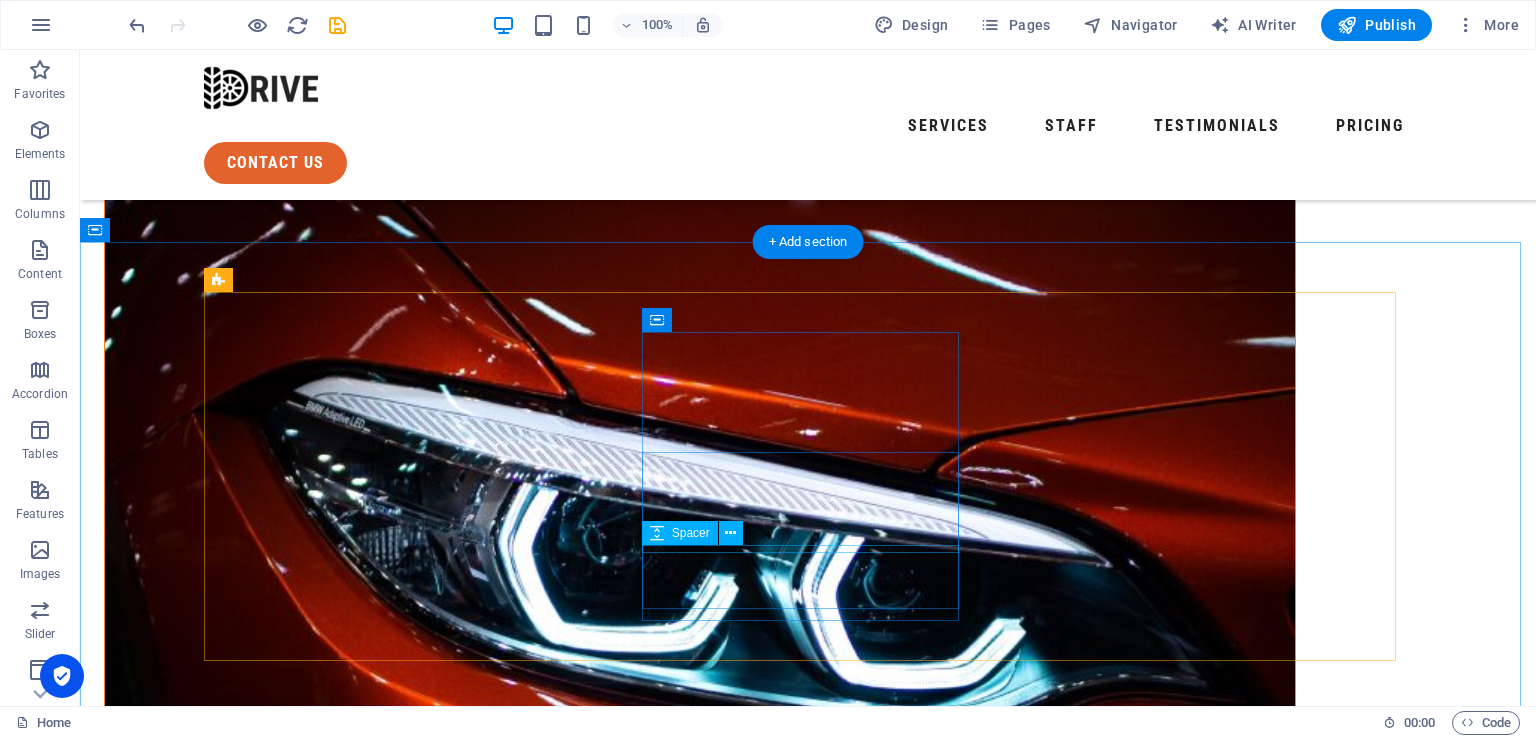 click at bounding box center (410, 2134) 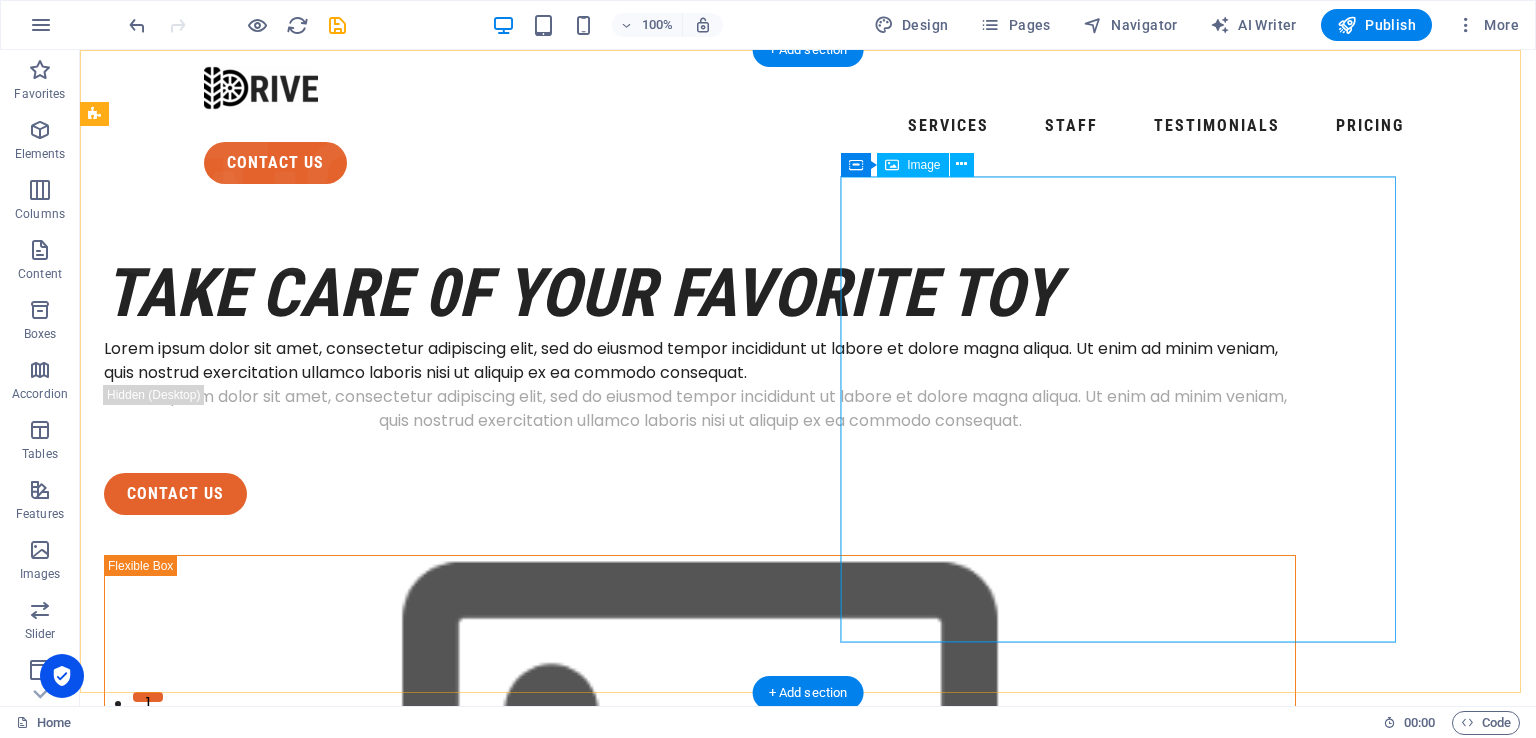 scroll, scrollTop: 0, scrollLeft: 0, axis: both 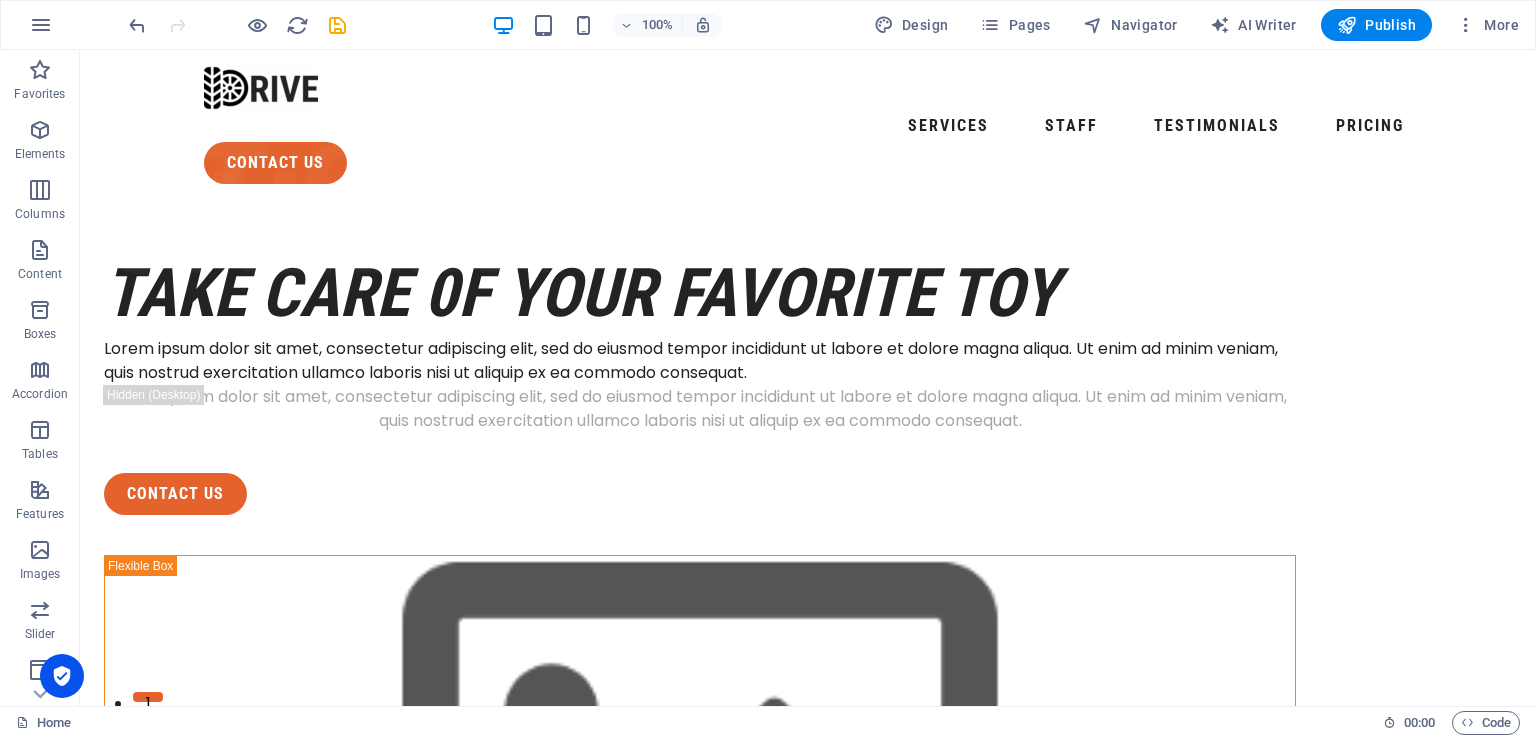click on "100% Design Pages Navigator AI Writer Publish More" at bounding box center (768, 25) 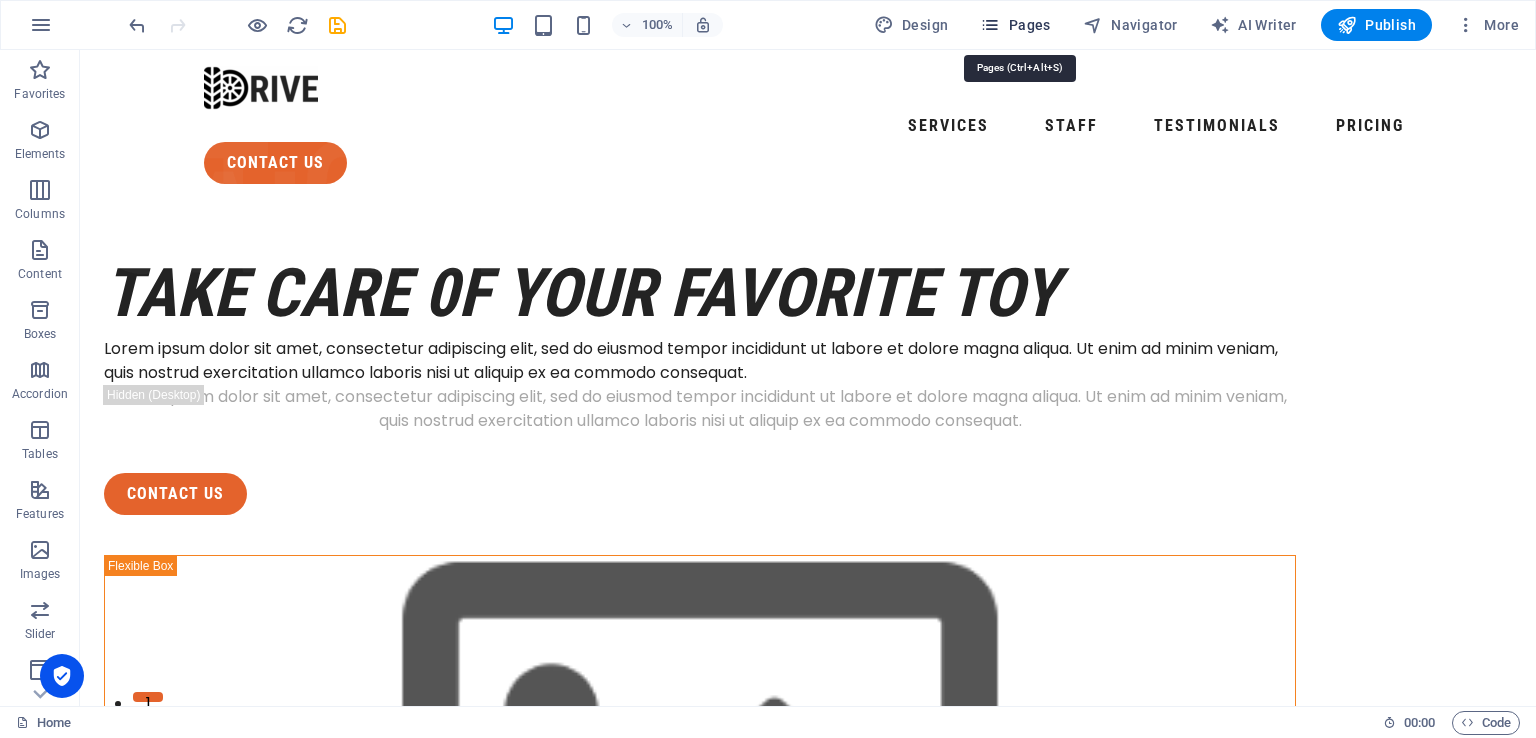 click on "Pages" at bounding box center (1015, 25) 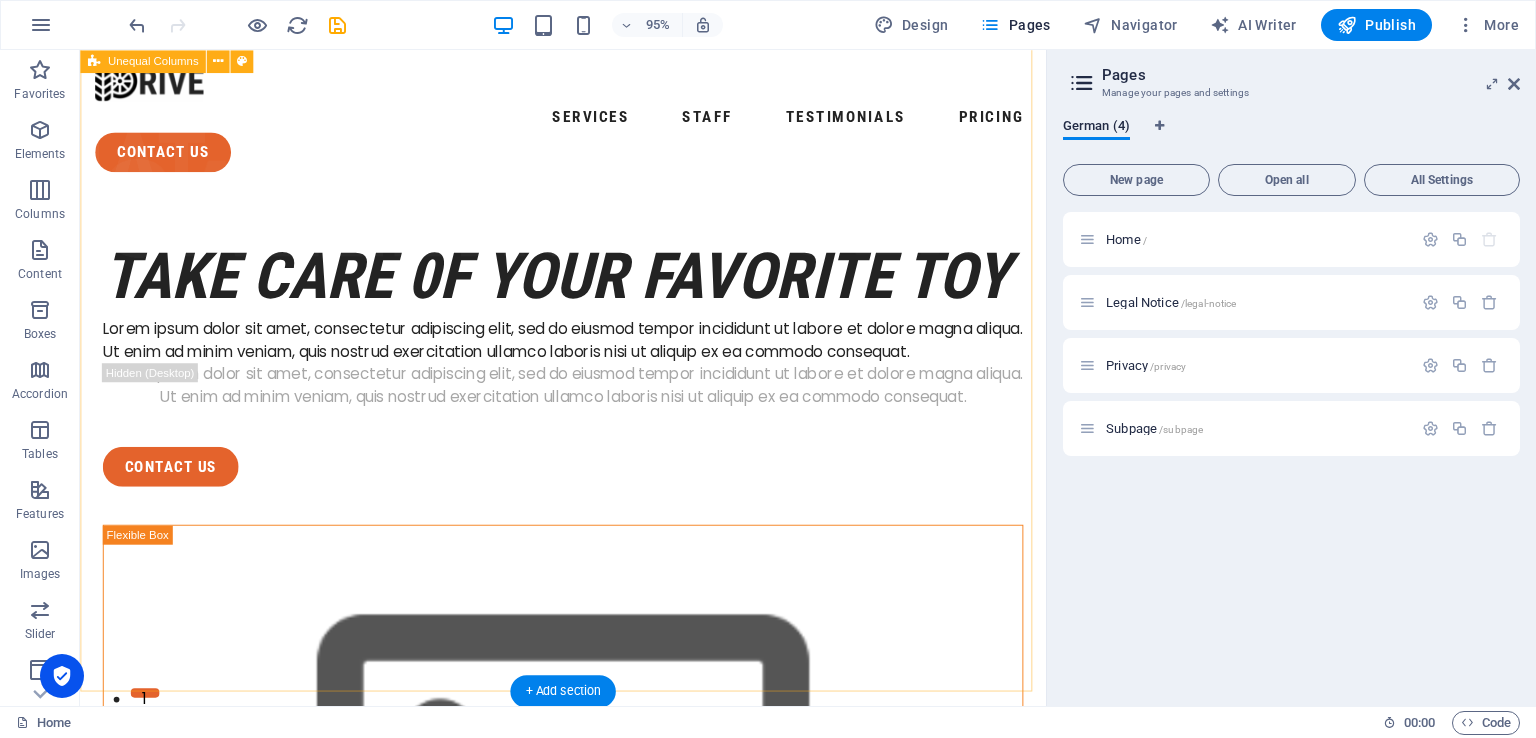 scroll, scrollTop: 0, scrollLeft: 0, axis: both 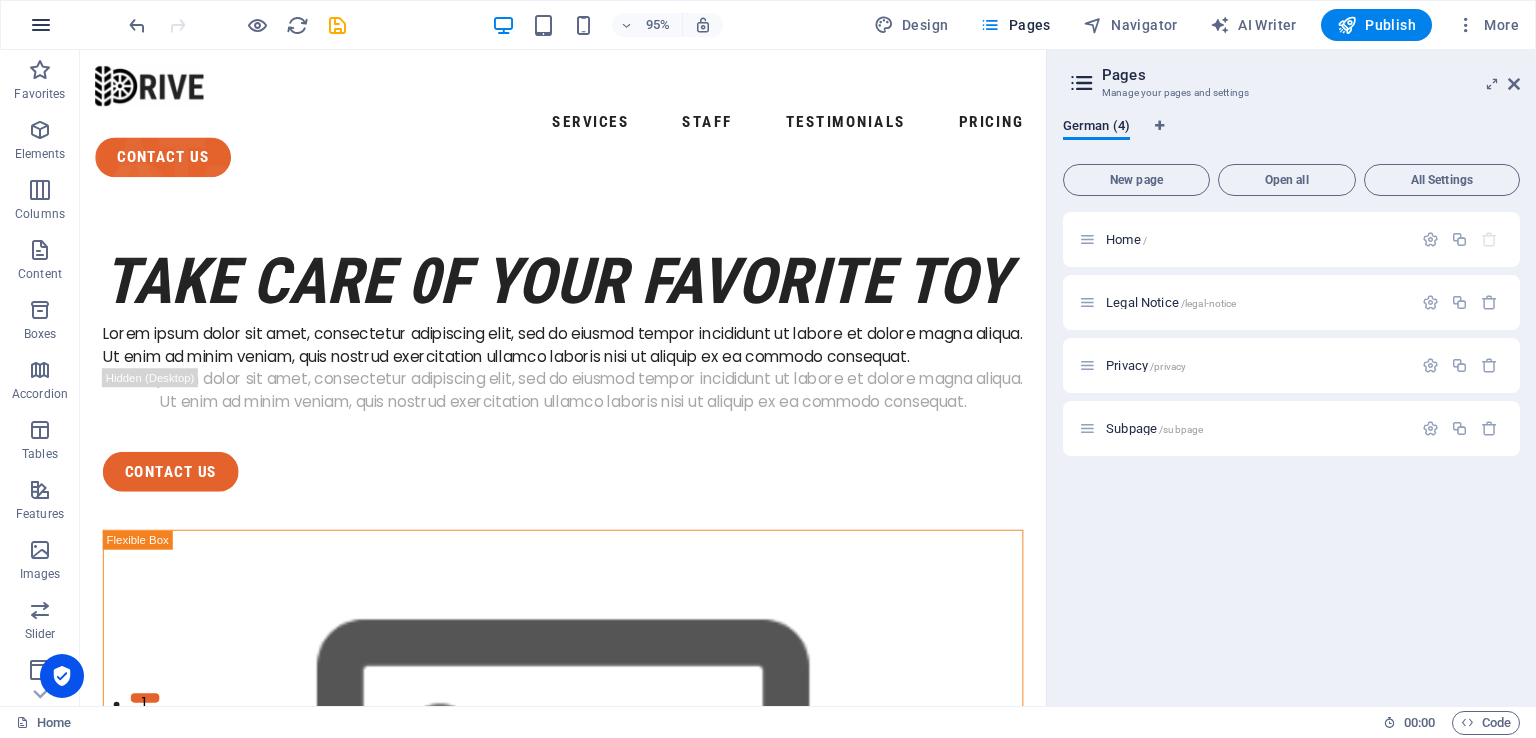 click at bounding box center (41, 25) 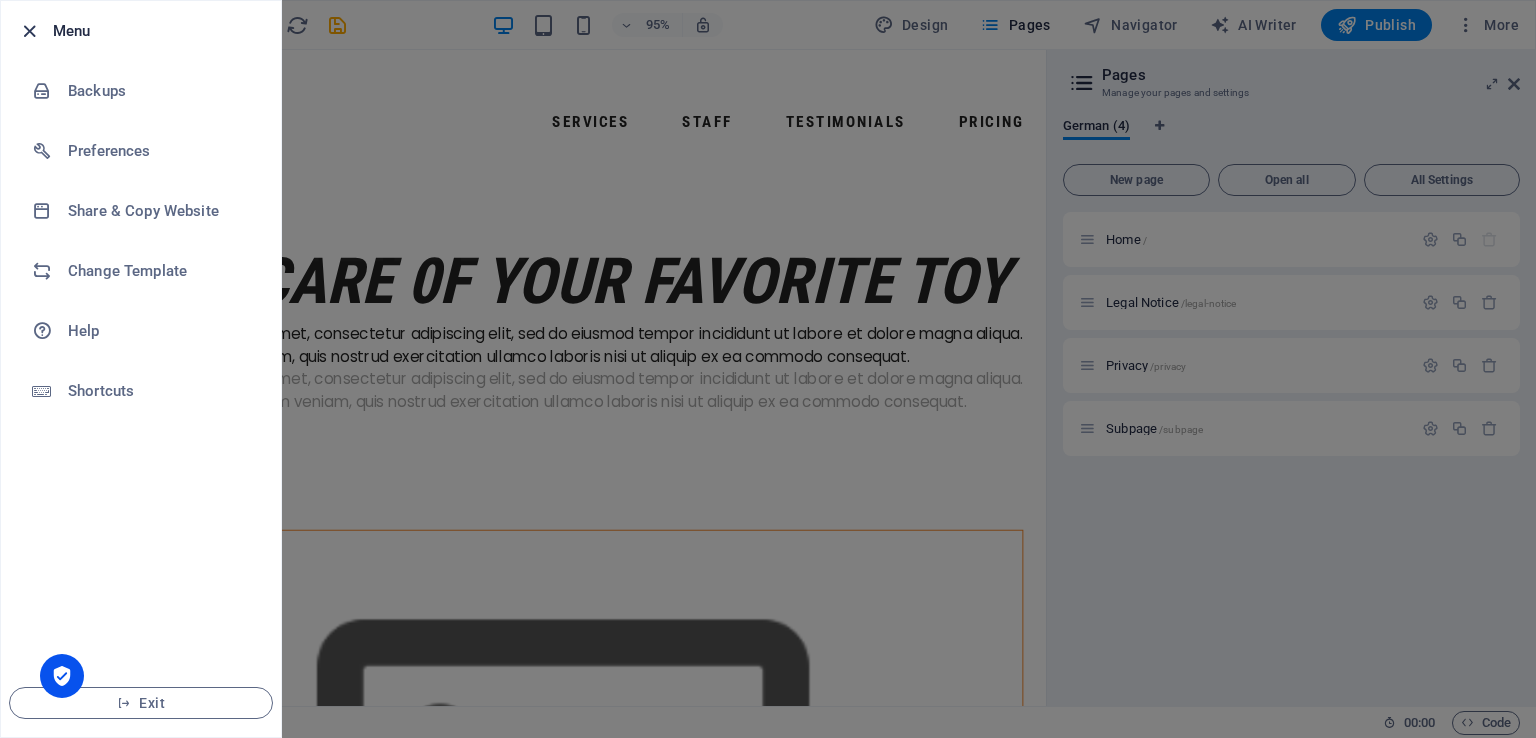 click at bounding box center [29, 31] 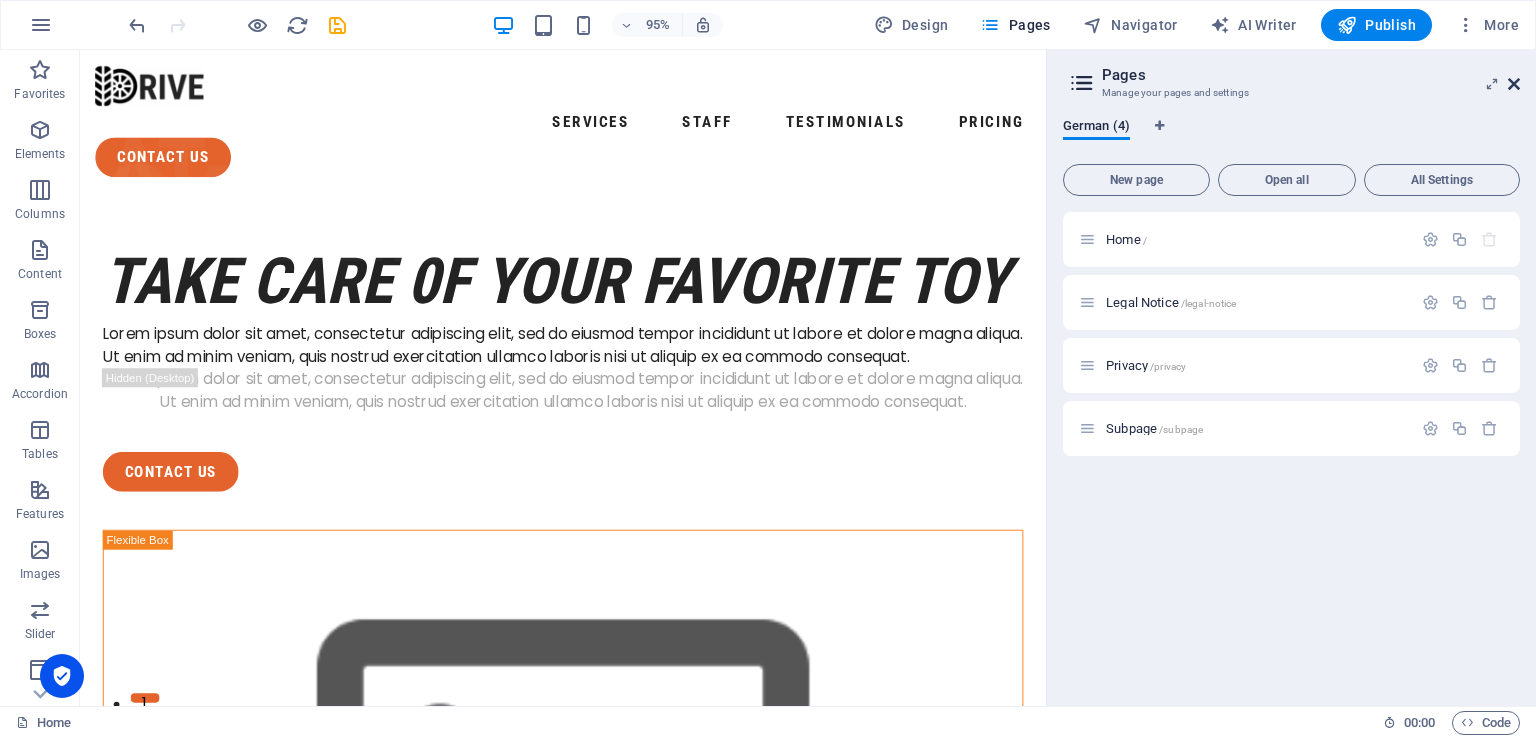 click at bounding box center (1514, 84) 